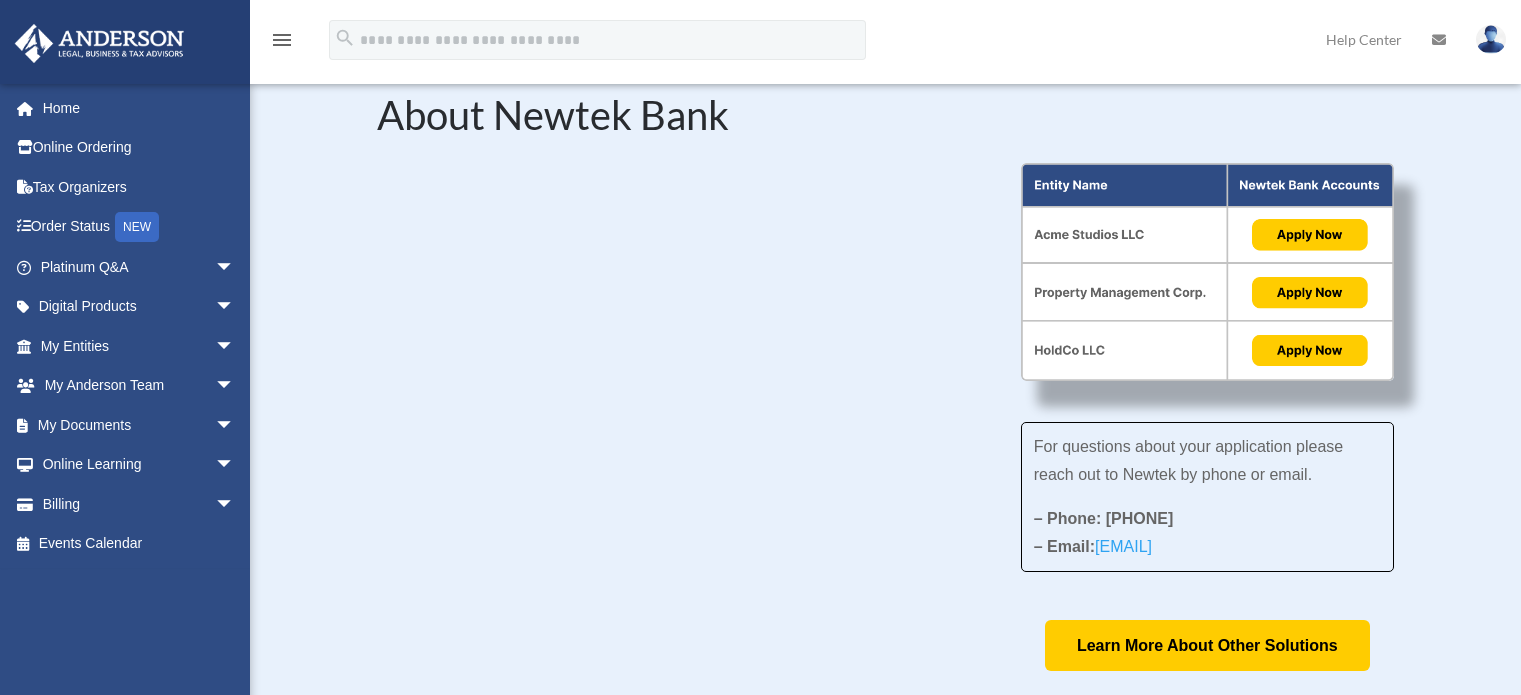 scroll, scrollTop: 184, scrollLeft: 0, axis: vertical 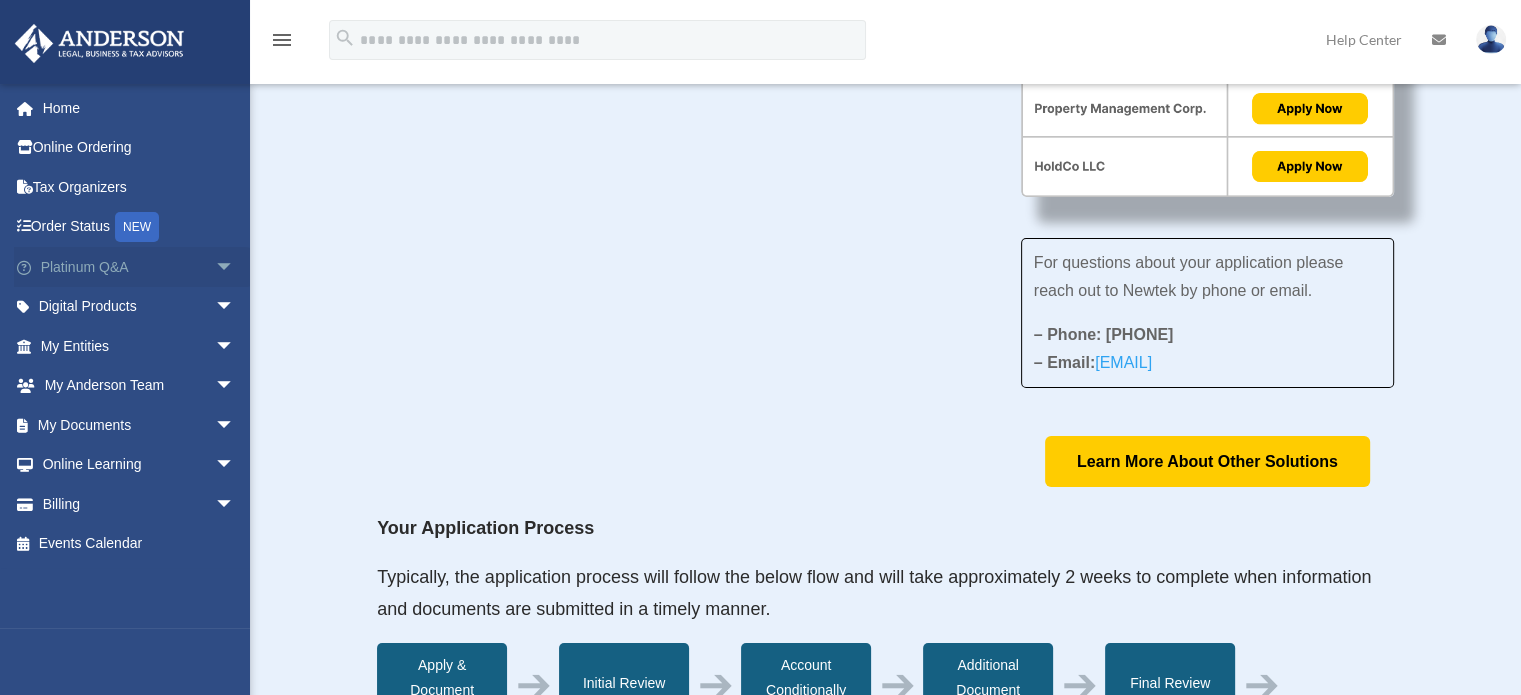 click on "arrow_drop_down" at bounding box center (235, 267) 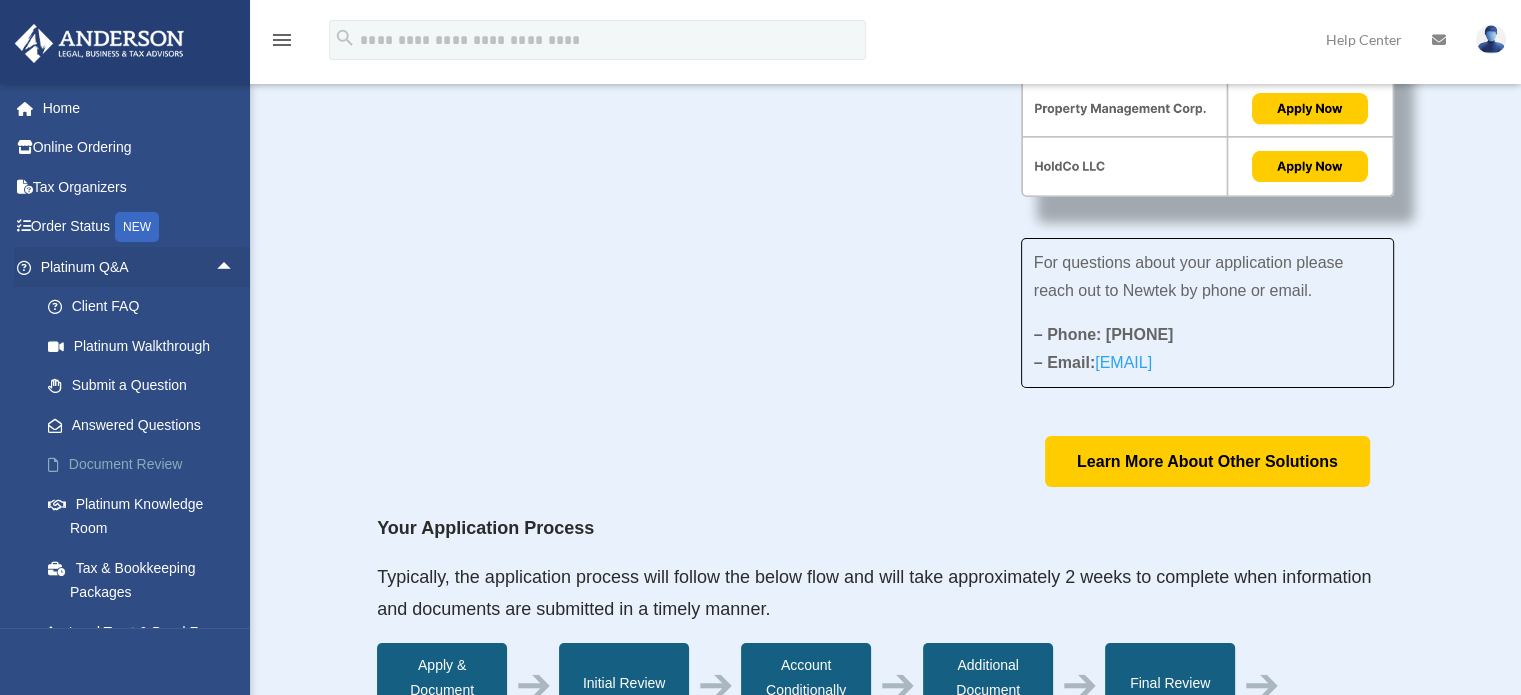 click on "Document Review" at bounding box center [146, 465] 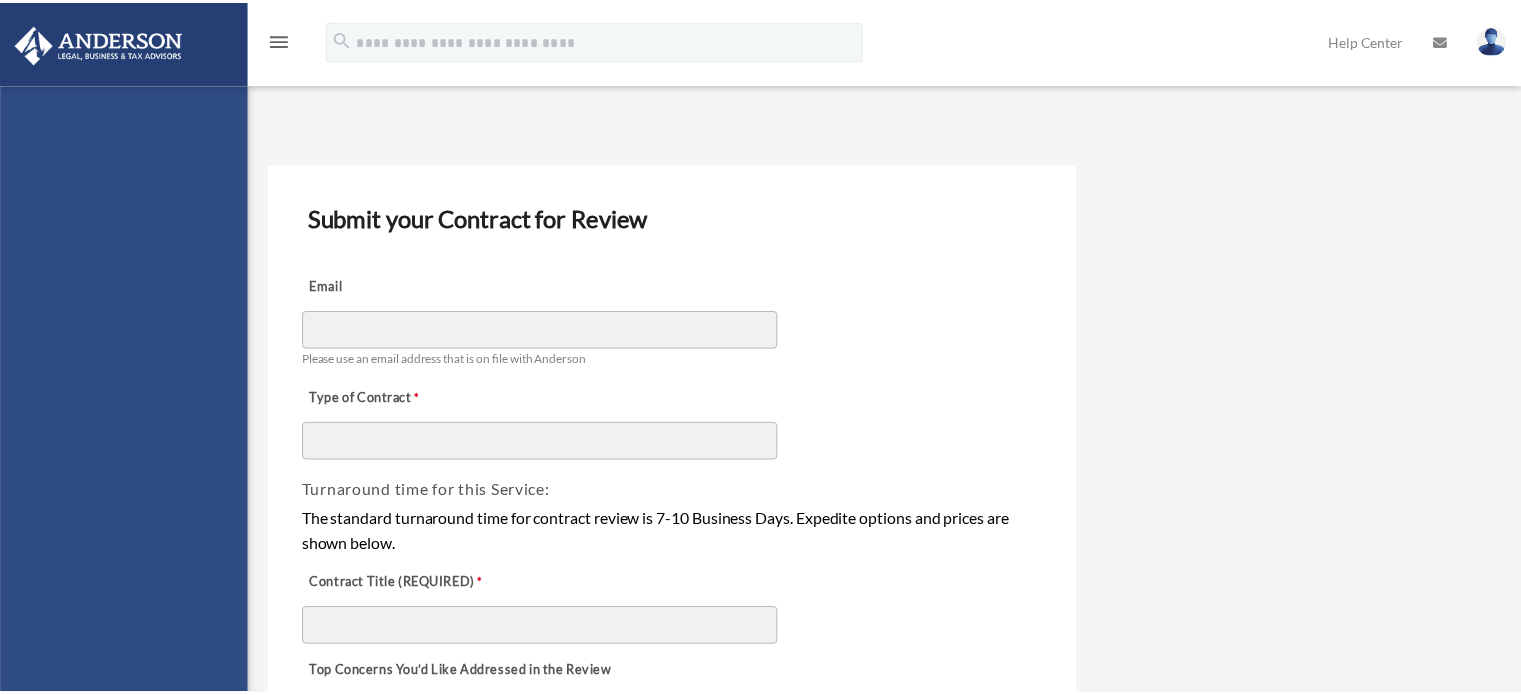 scroll, scrollTop: 0, scrollLeft: 0, axis: both 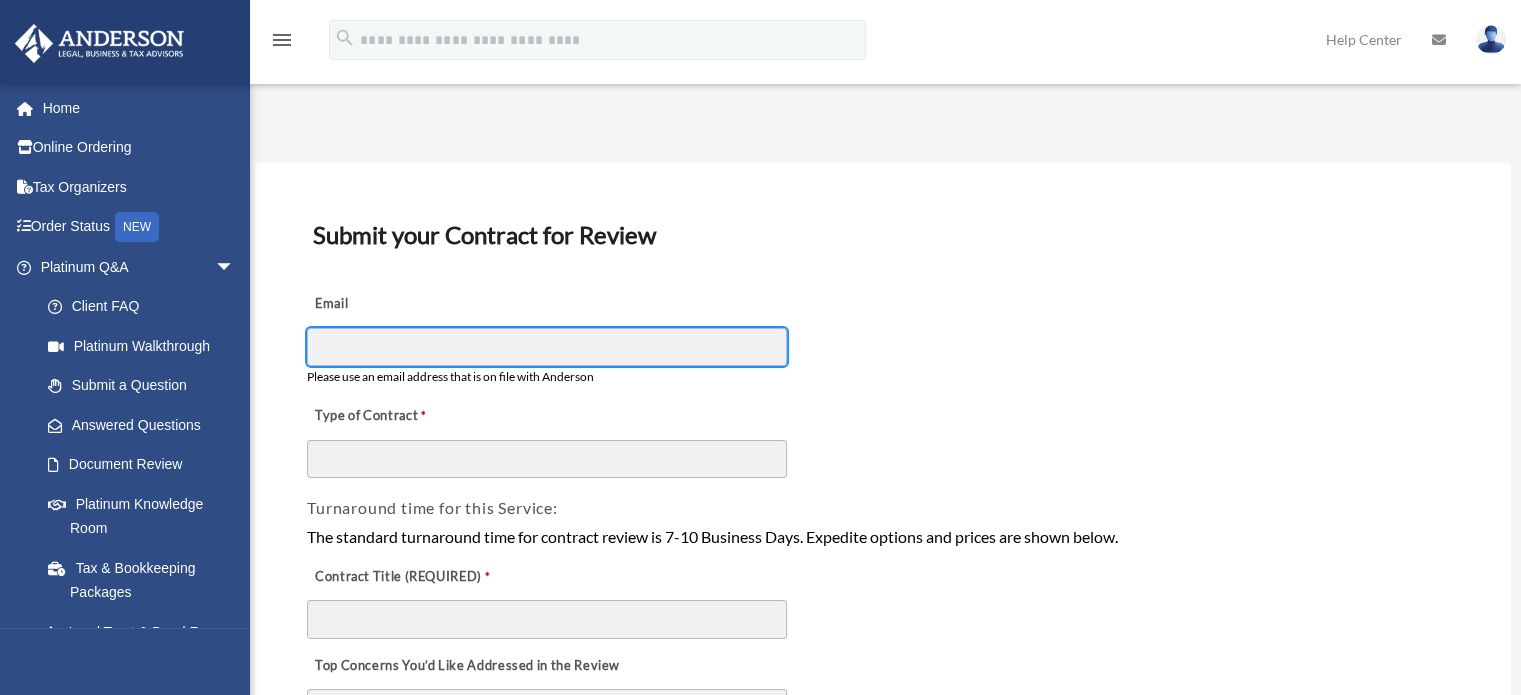 click on "Email" at bounding box center (547, 347) 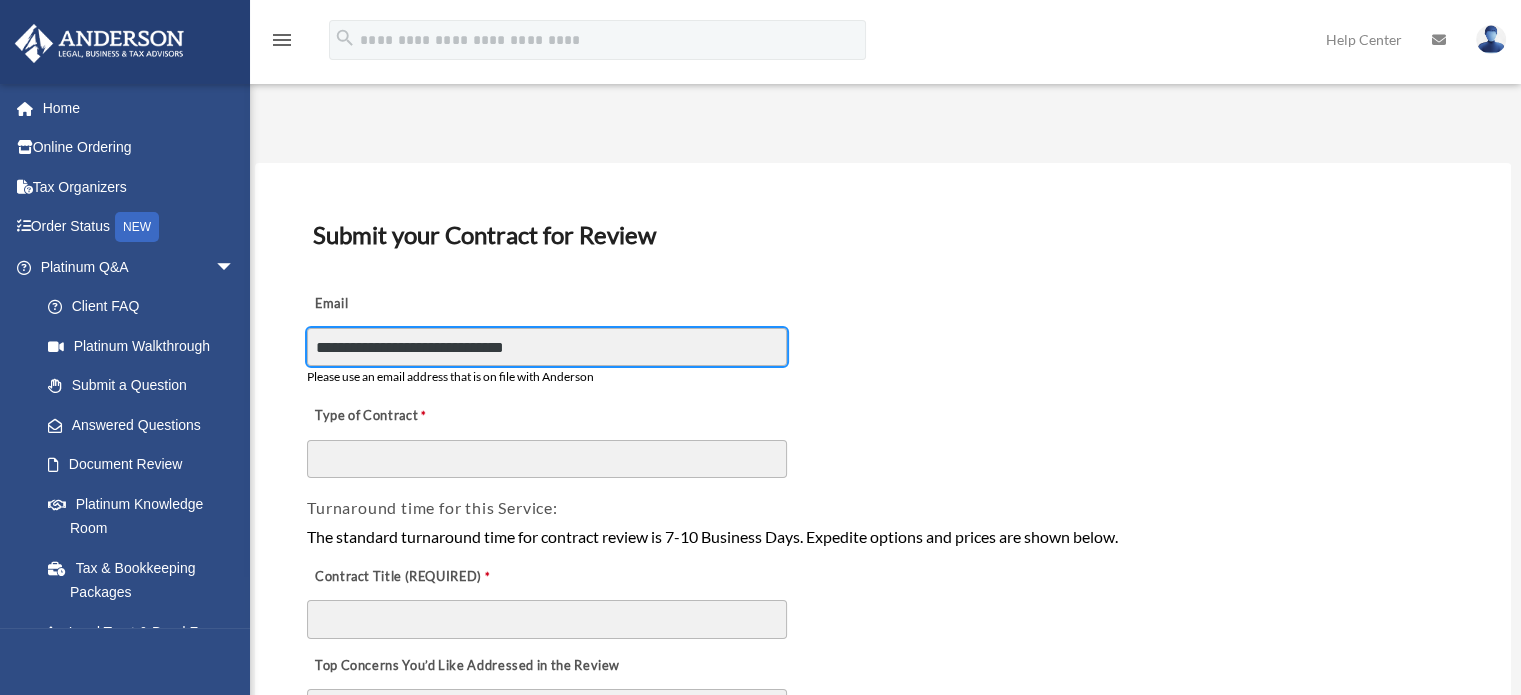 type on "**********" 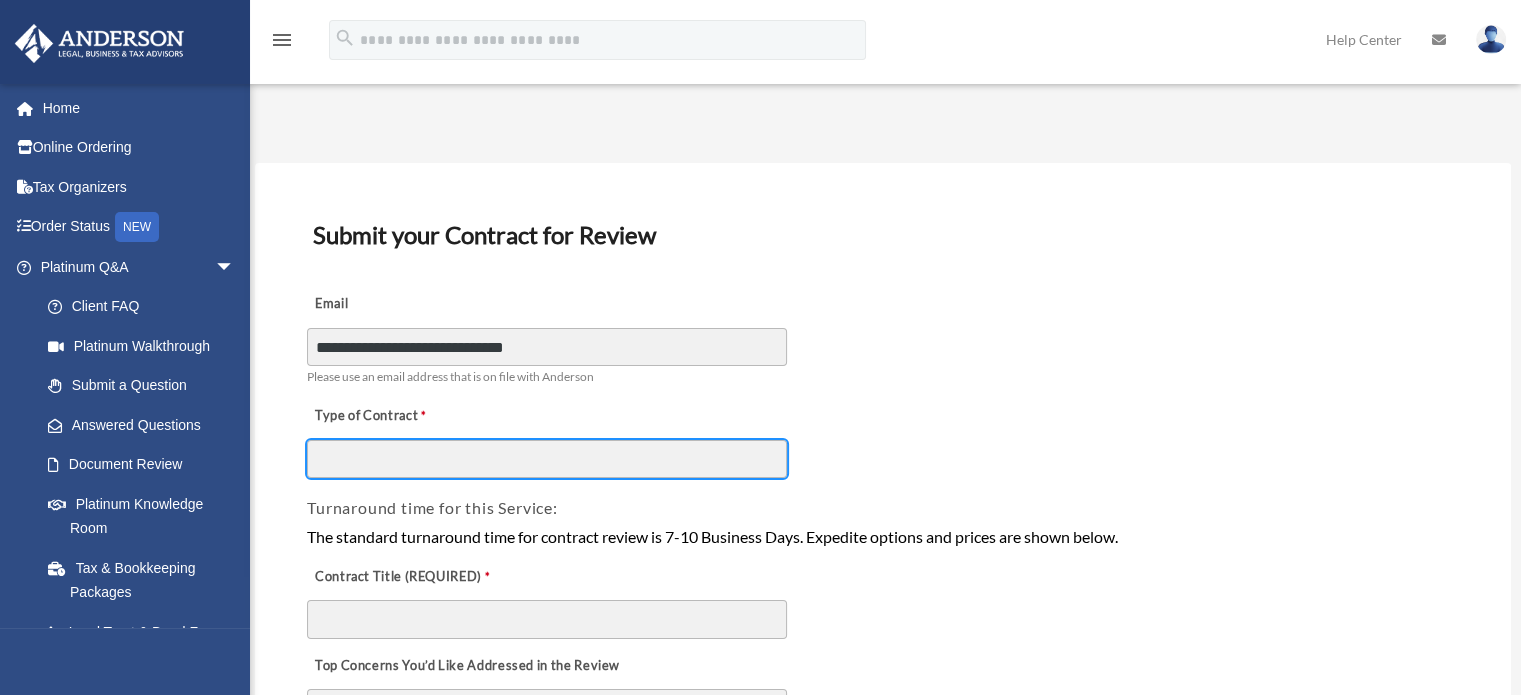 click on "Type of Contract" at bounding box center [547, 459] 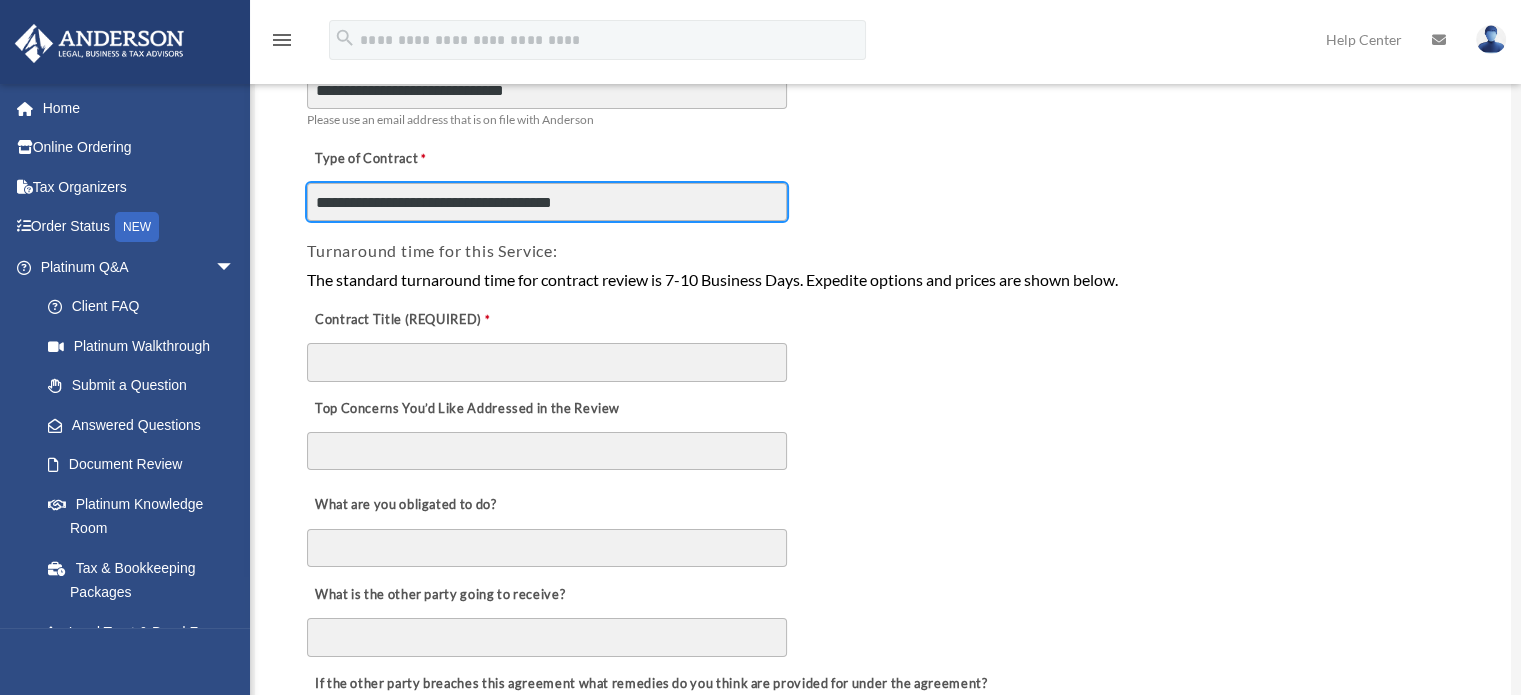 scroll, scrollTop: 266, scrollLeft: 0, axis: vertical 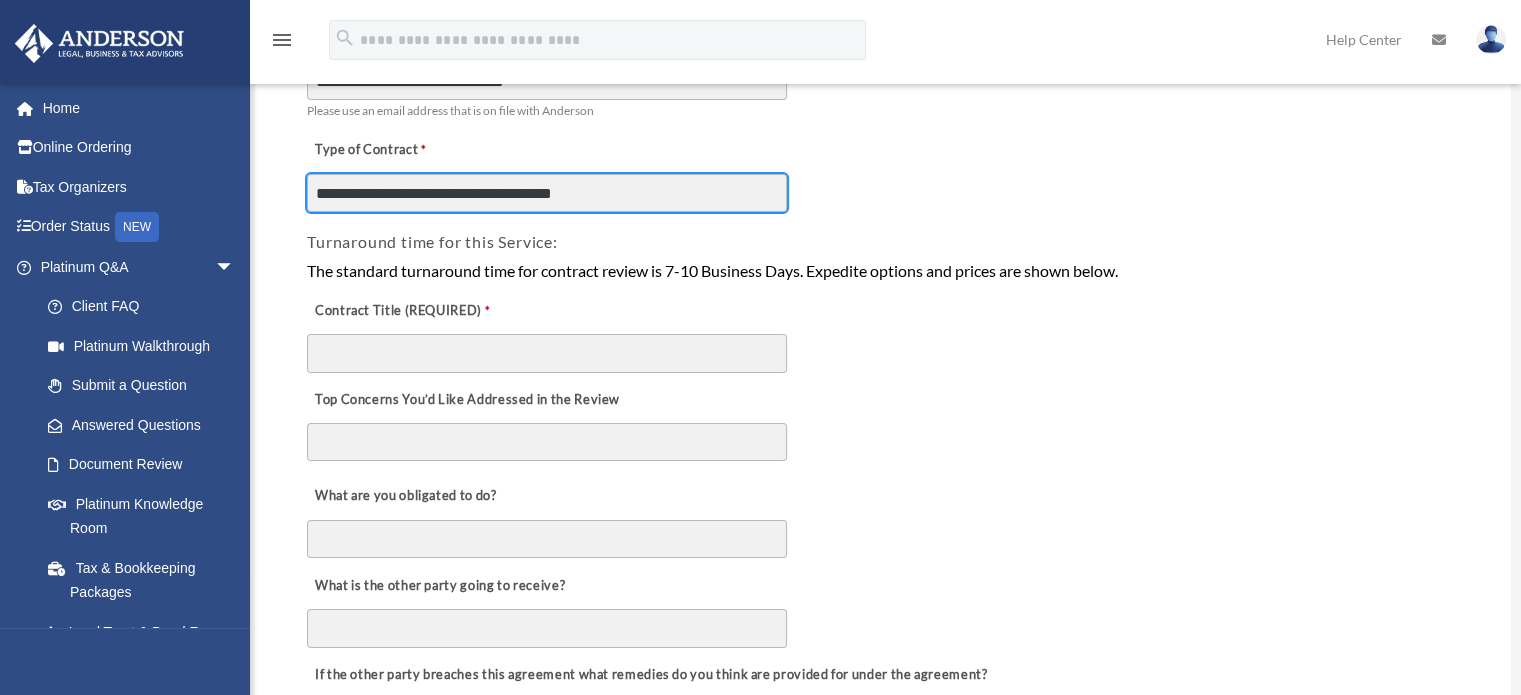 type on "**********" 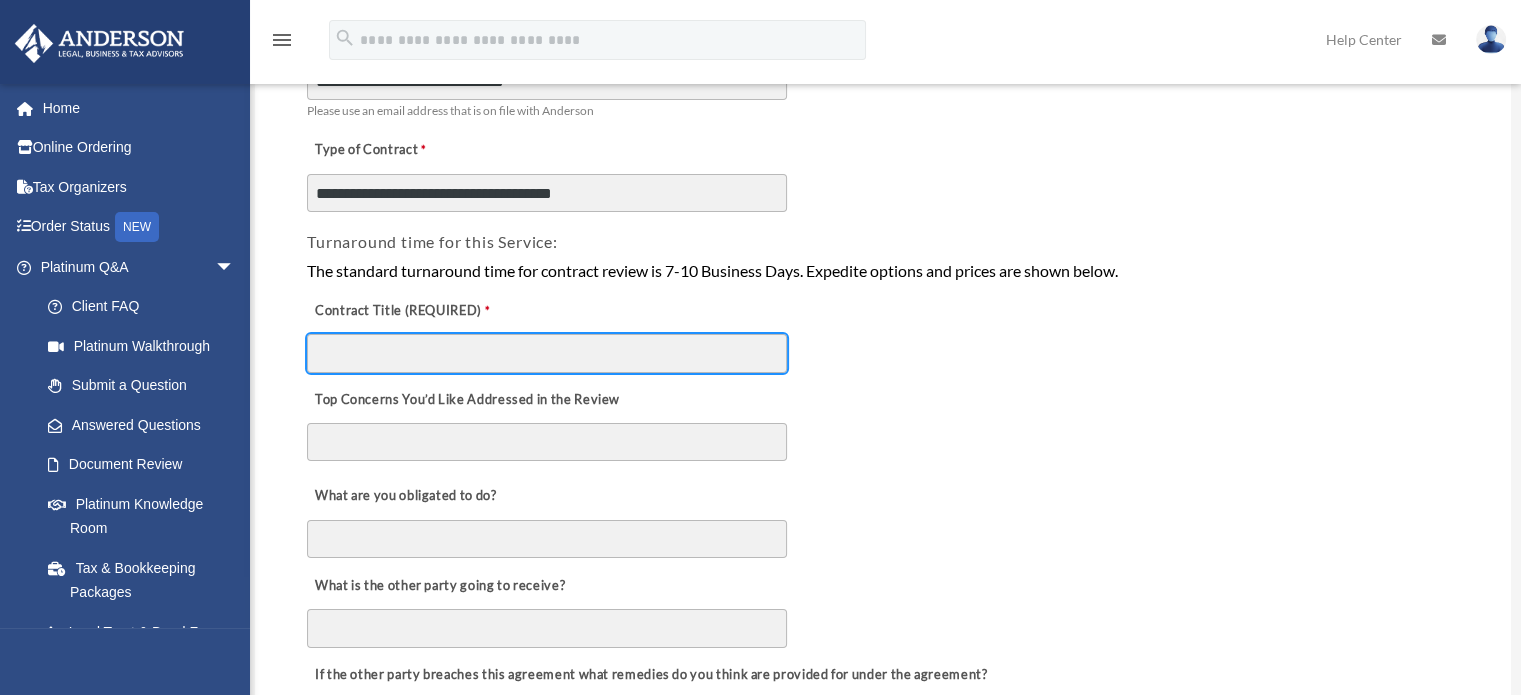 click on "Contract Title (REQUIRED)" at bounding box center [547, 353] 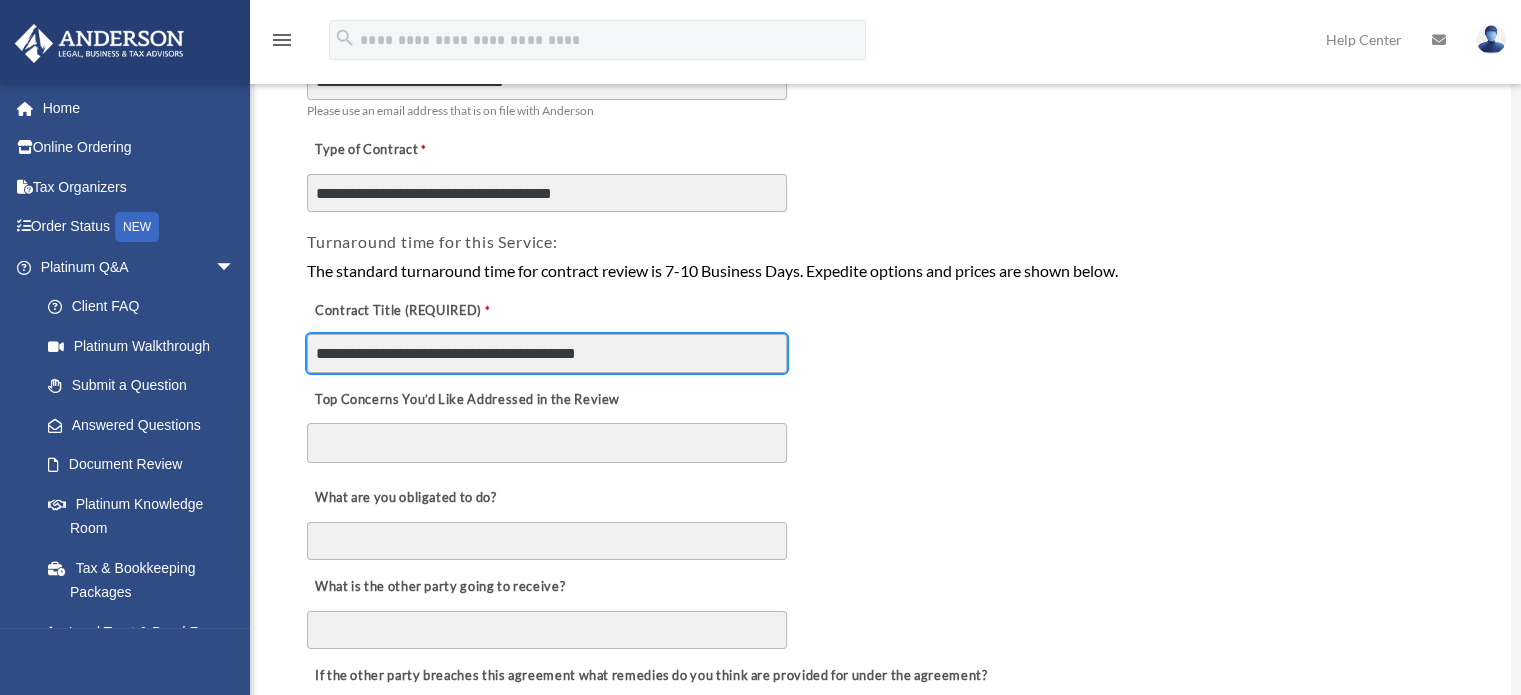 type on "**********" 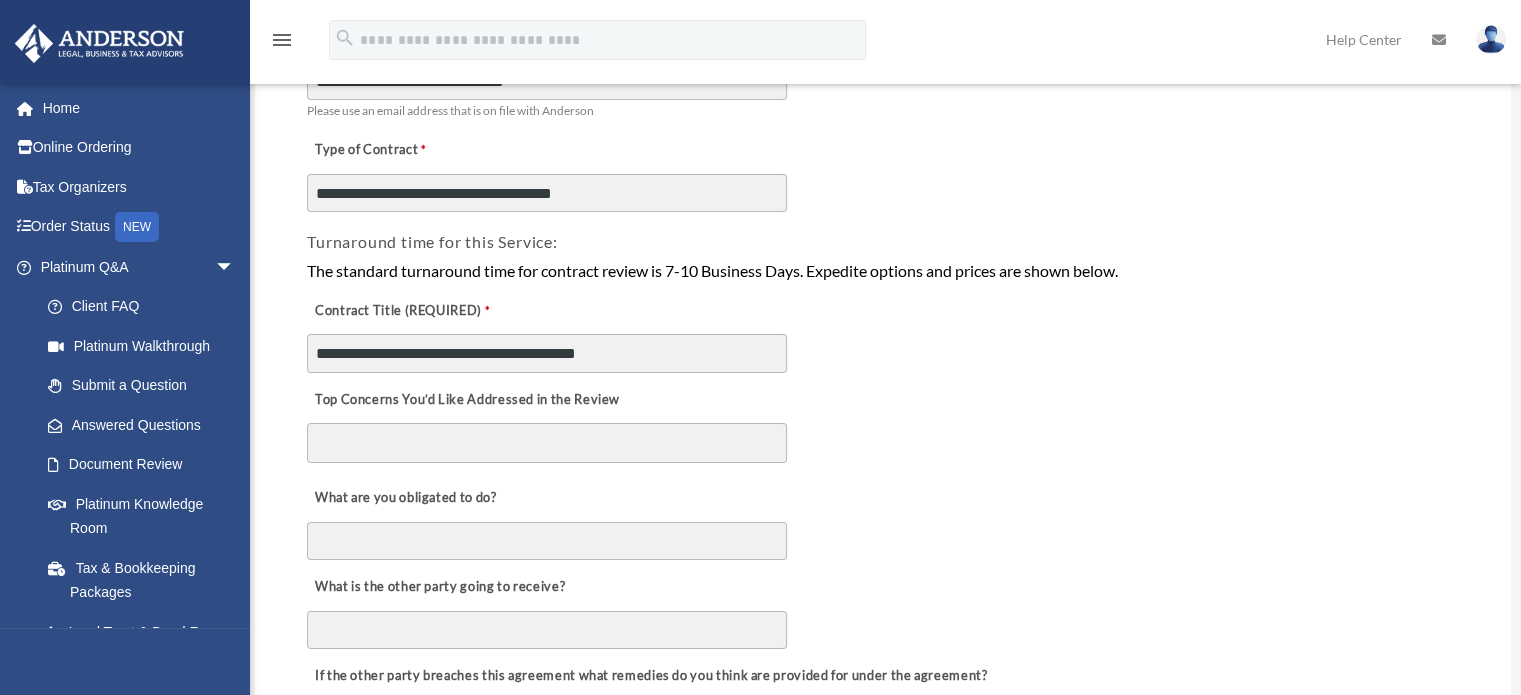 click on "Top Concerns You’d Like Addressed in the Review" at bounding box center (547, 443) 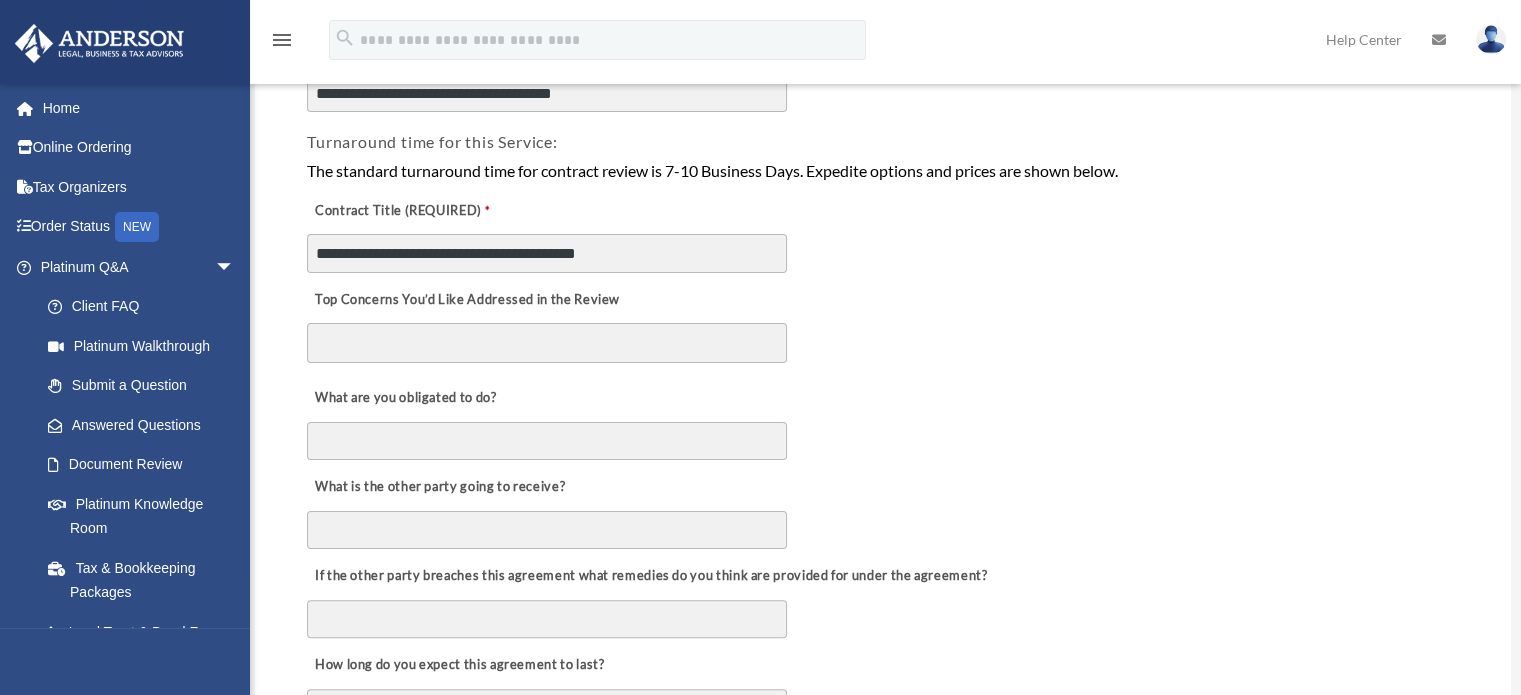 scroll, scrollTop: 400, scrollLeft: 0, axis: vertical 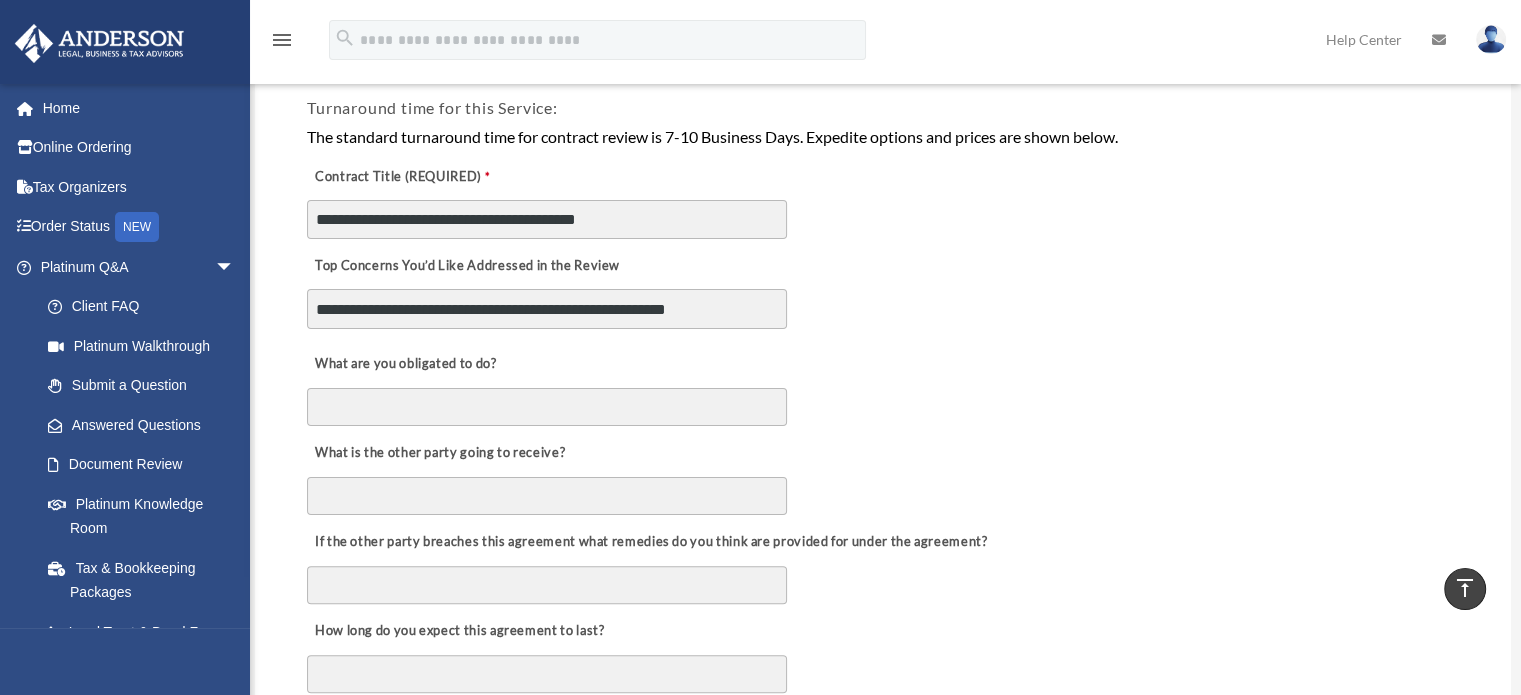 type on "**********" 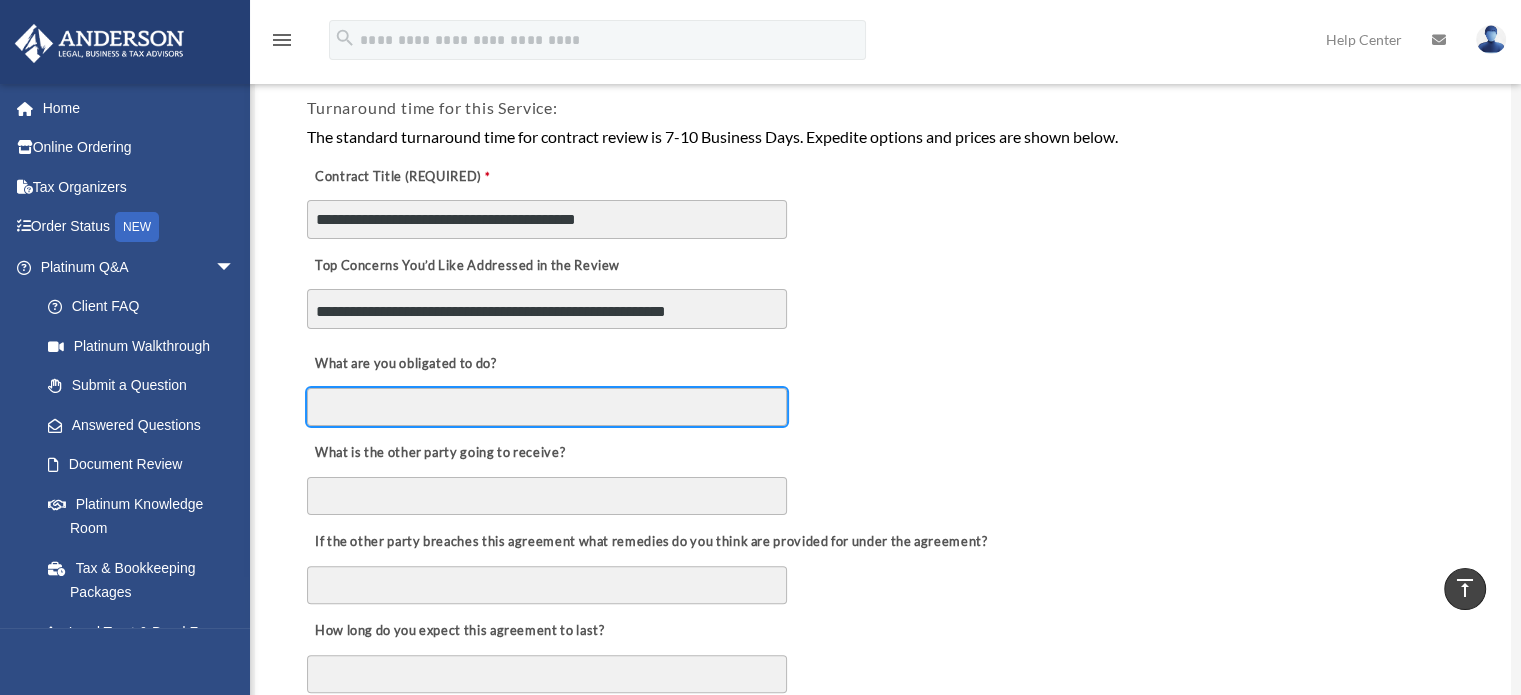 click on "What are you obligated to do?" at bounding box center (547, 407) 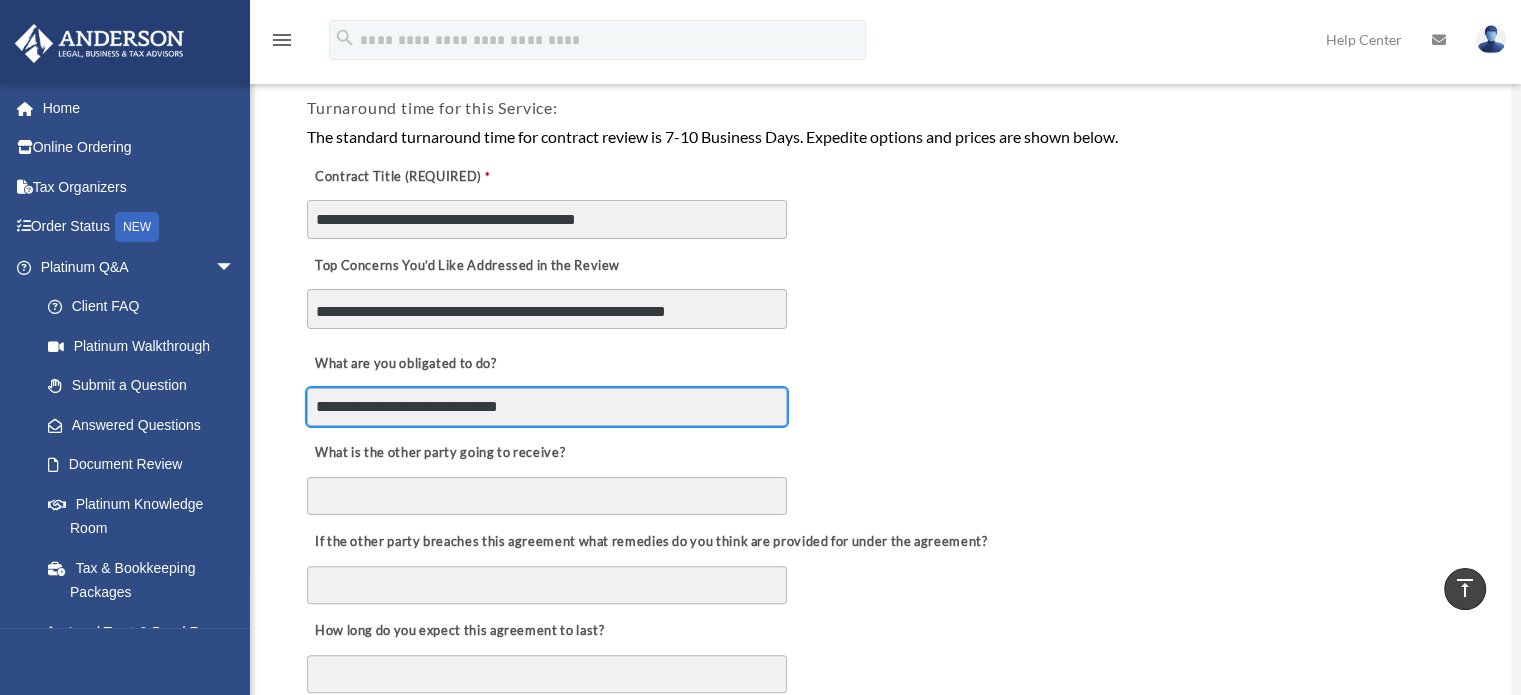 type on "**********" 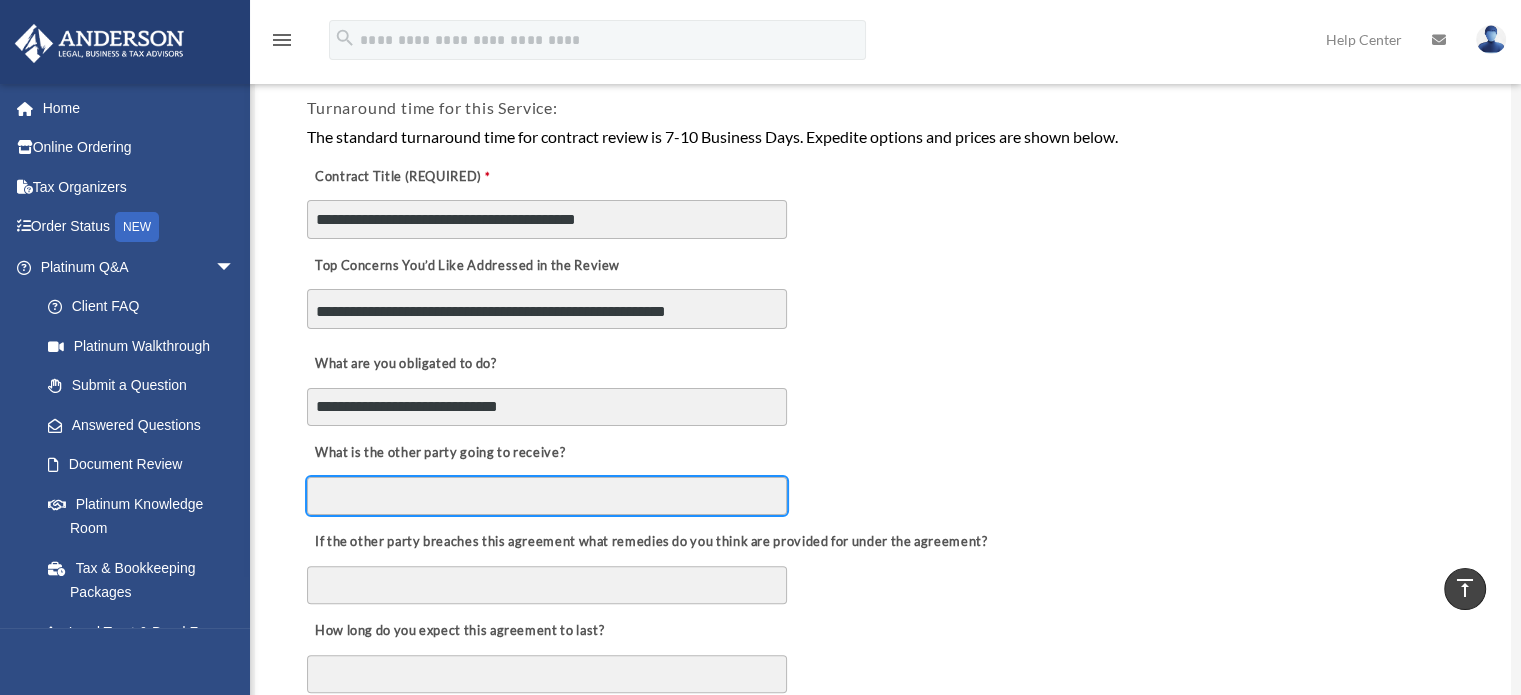 click on "What is the other party going to receive?" at bounding box center [547, 496] 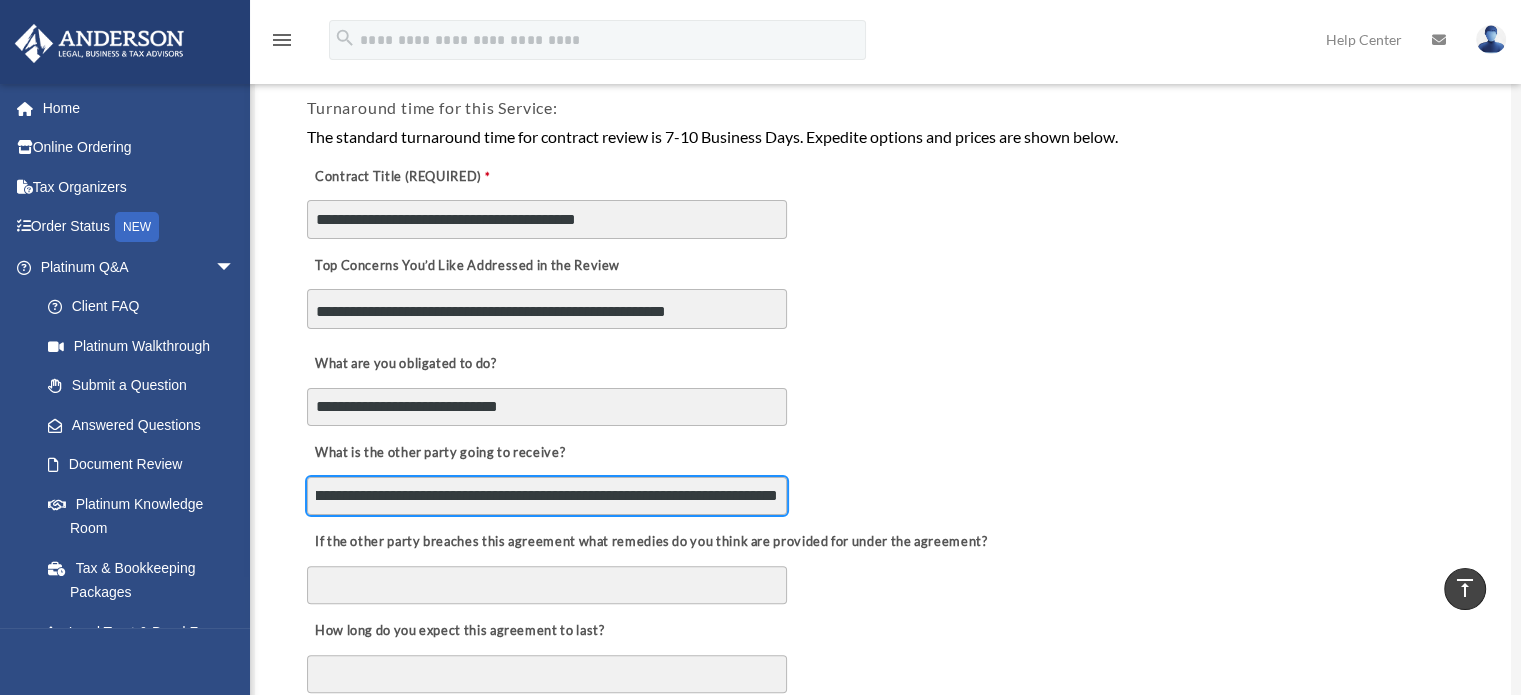scroll, scrollTop: 0, scrollLeft: 171, axis: horizontal 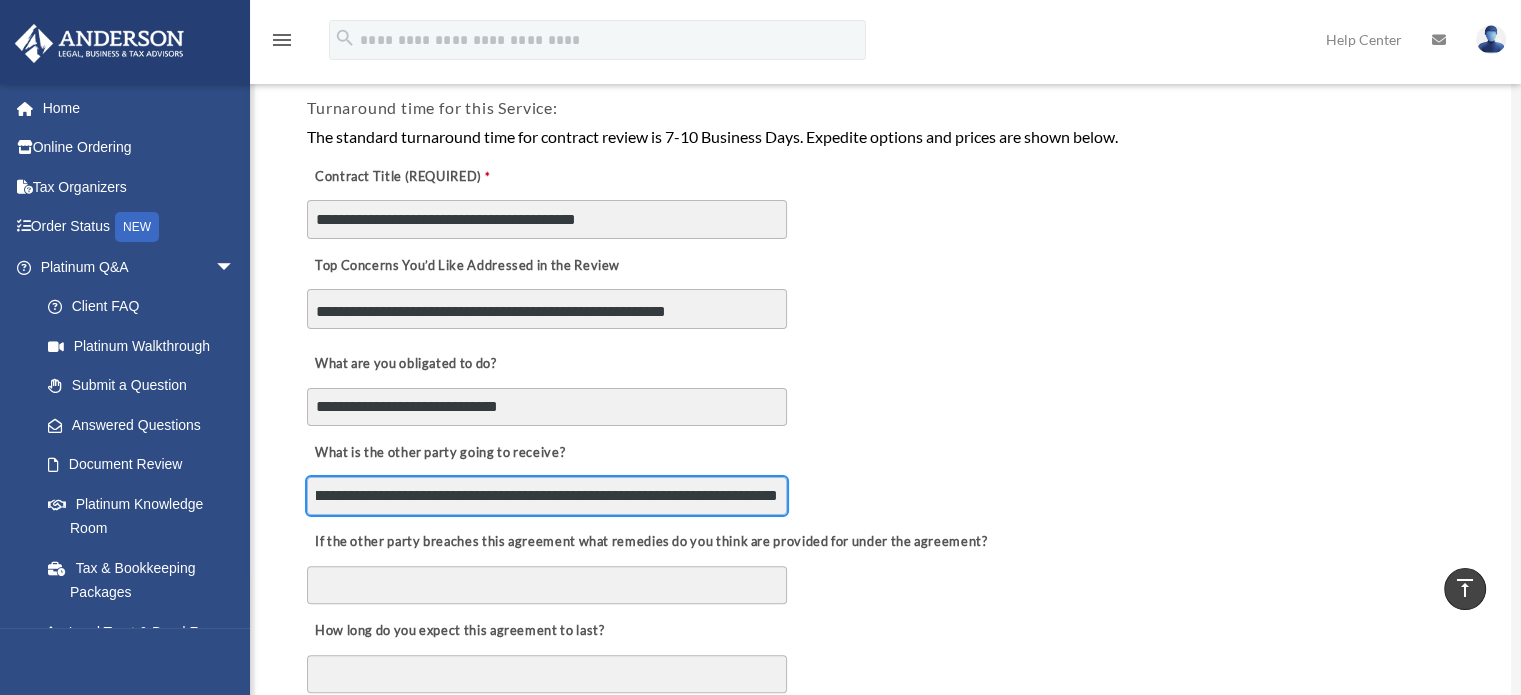 type on "**********" 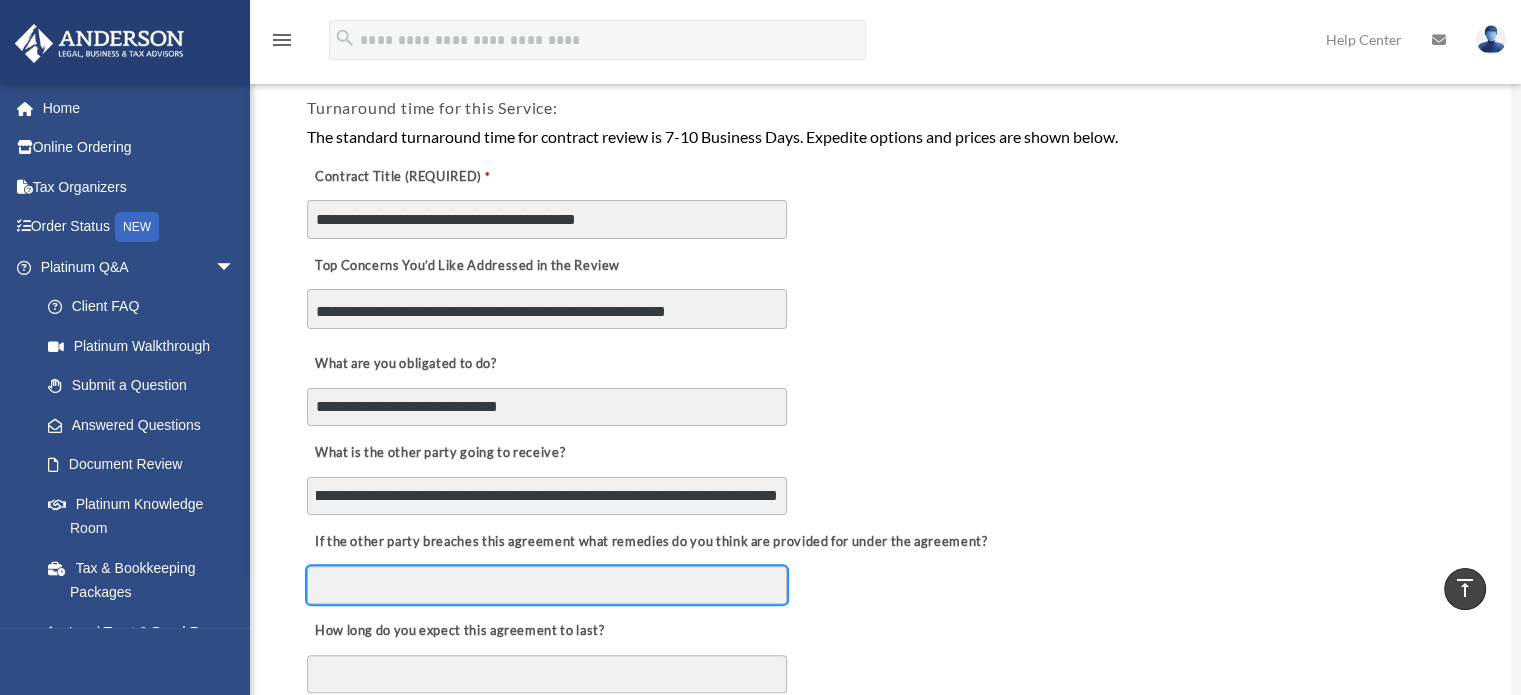 click on "If the other party breaches this agreement what remedies do you think are provided for under the agreement?" at bounding box center [547, 585] 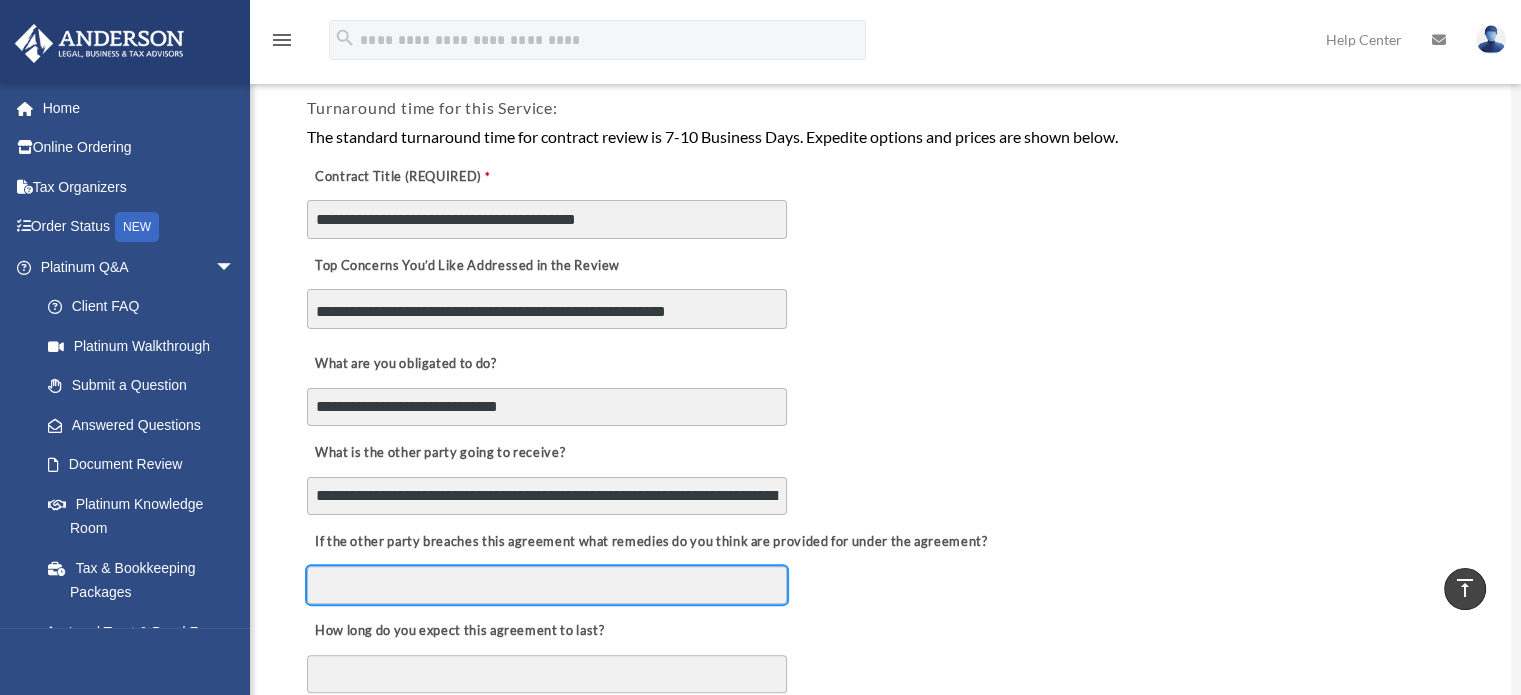 scroll, scrollTop: 533, scrollLeft: 0, axis: vertical 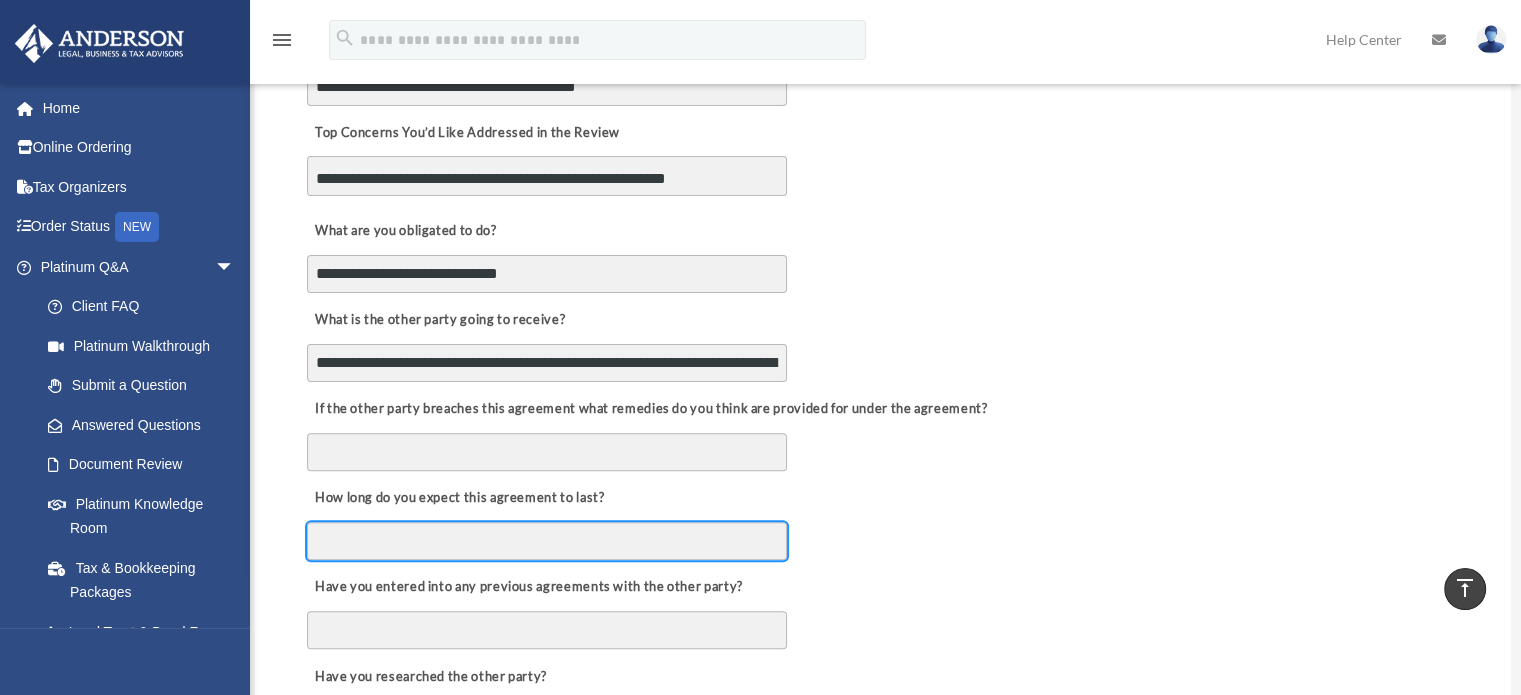 click on "How long do you expect this agreement to last?" at bounding box center (547, 541) 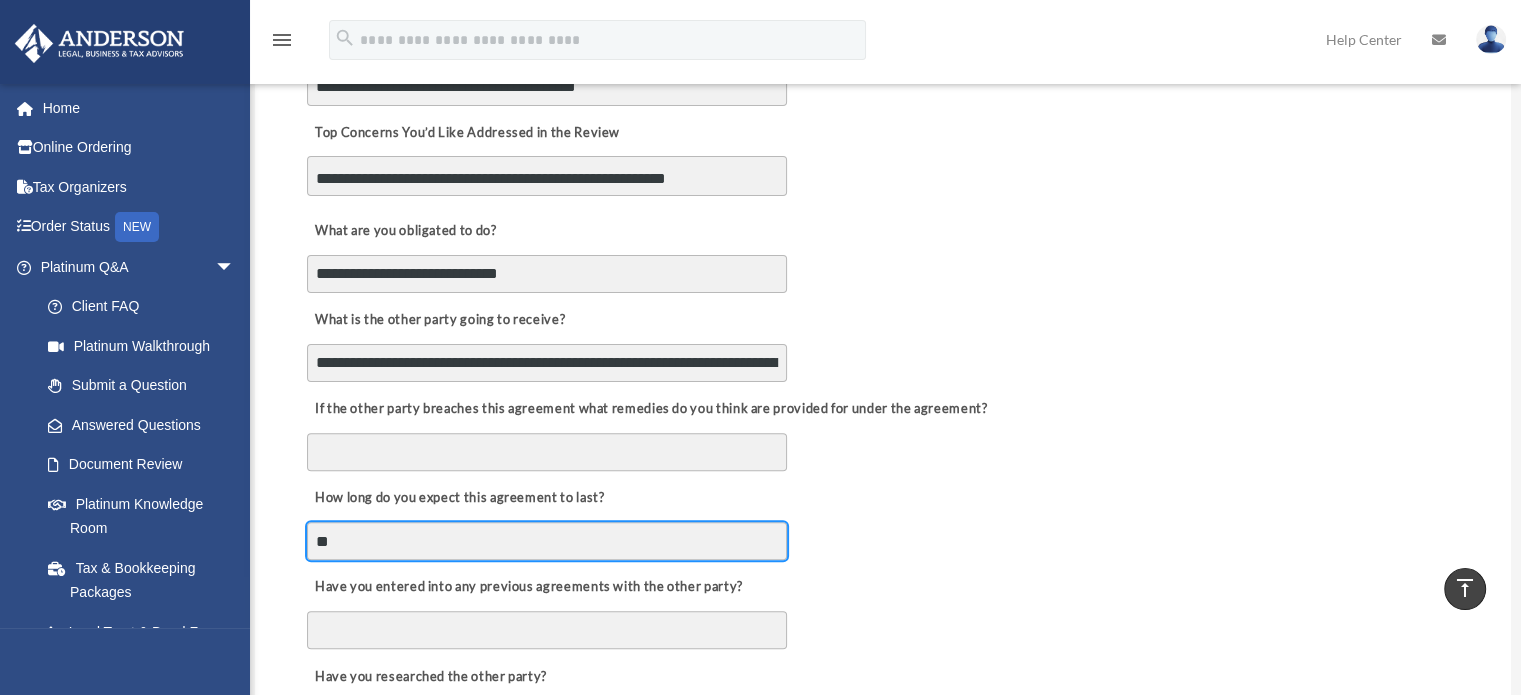 type on "*" 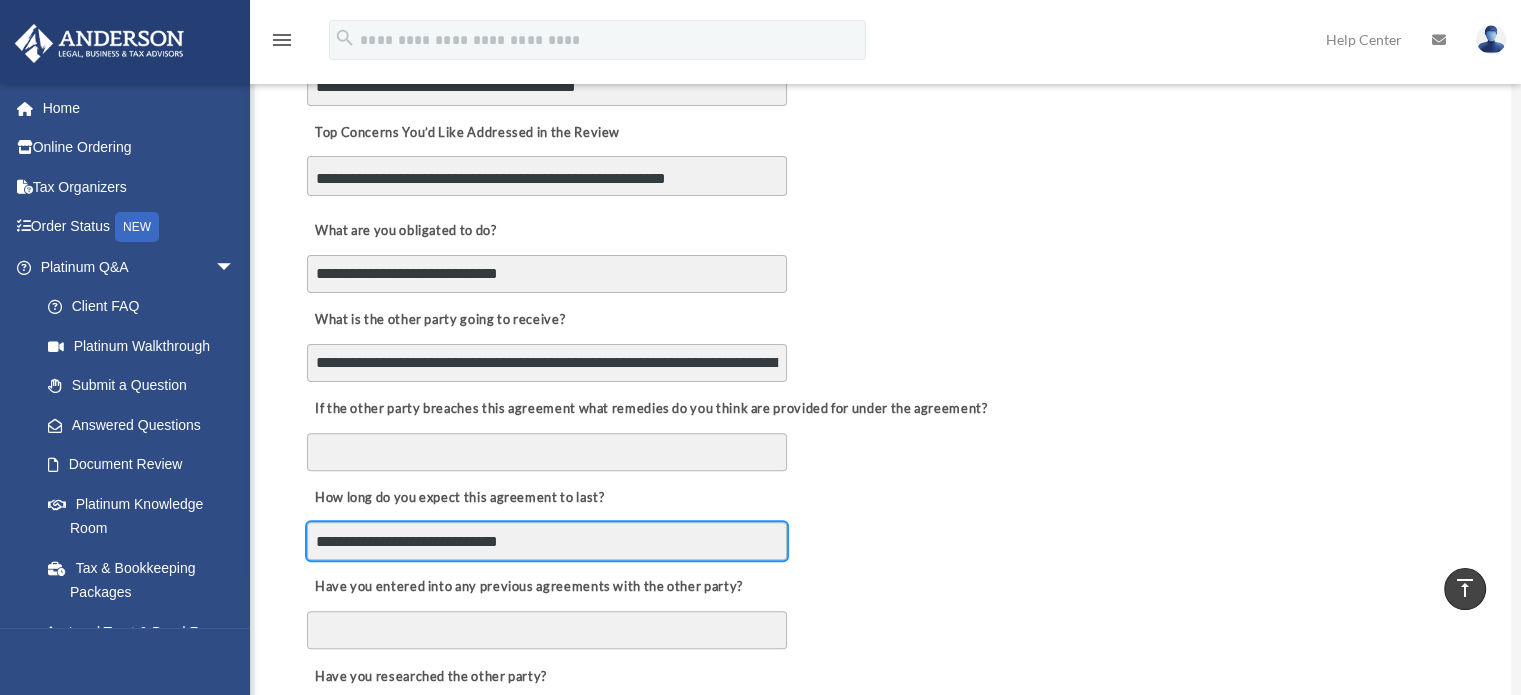 type on "**********" 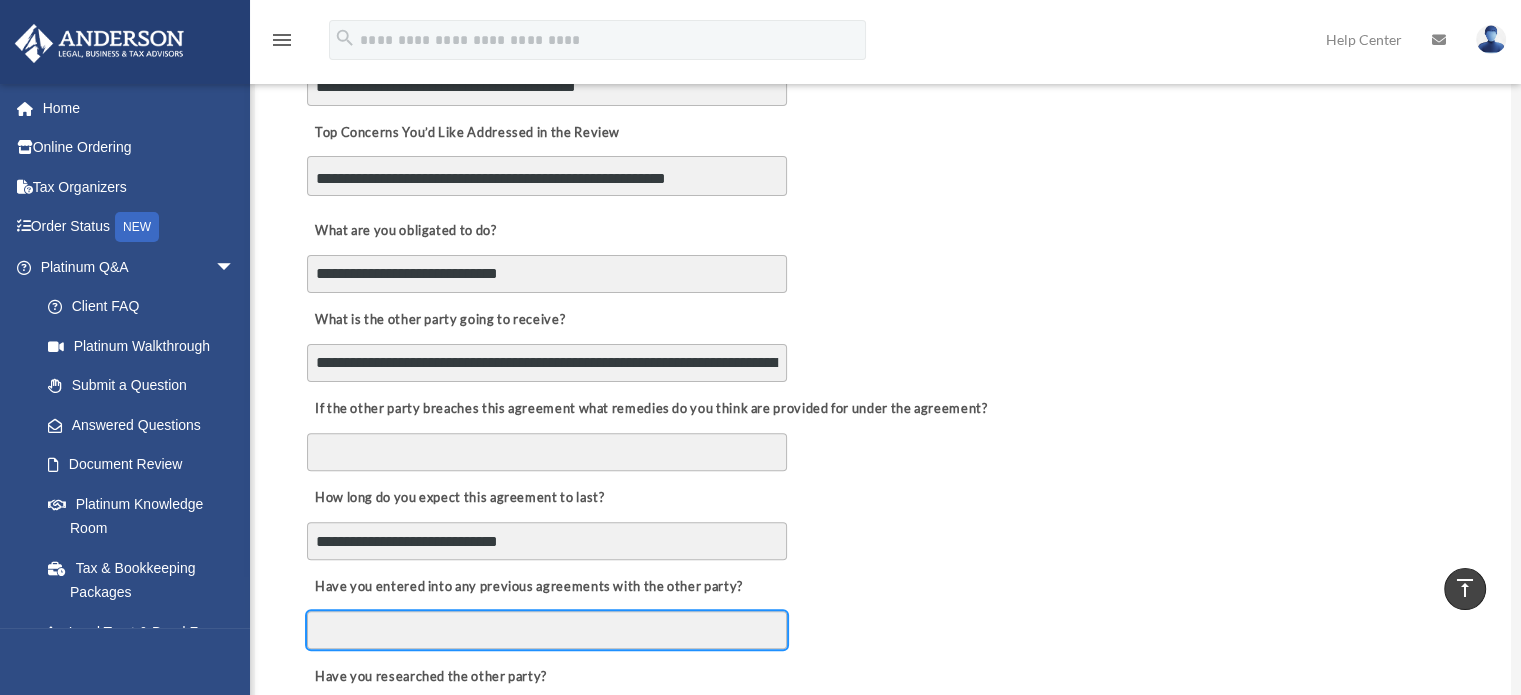 click on "Have you entered into any previous agreements with the other party?" at bounding box center [547, 630] 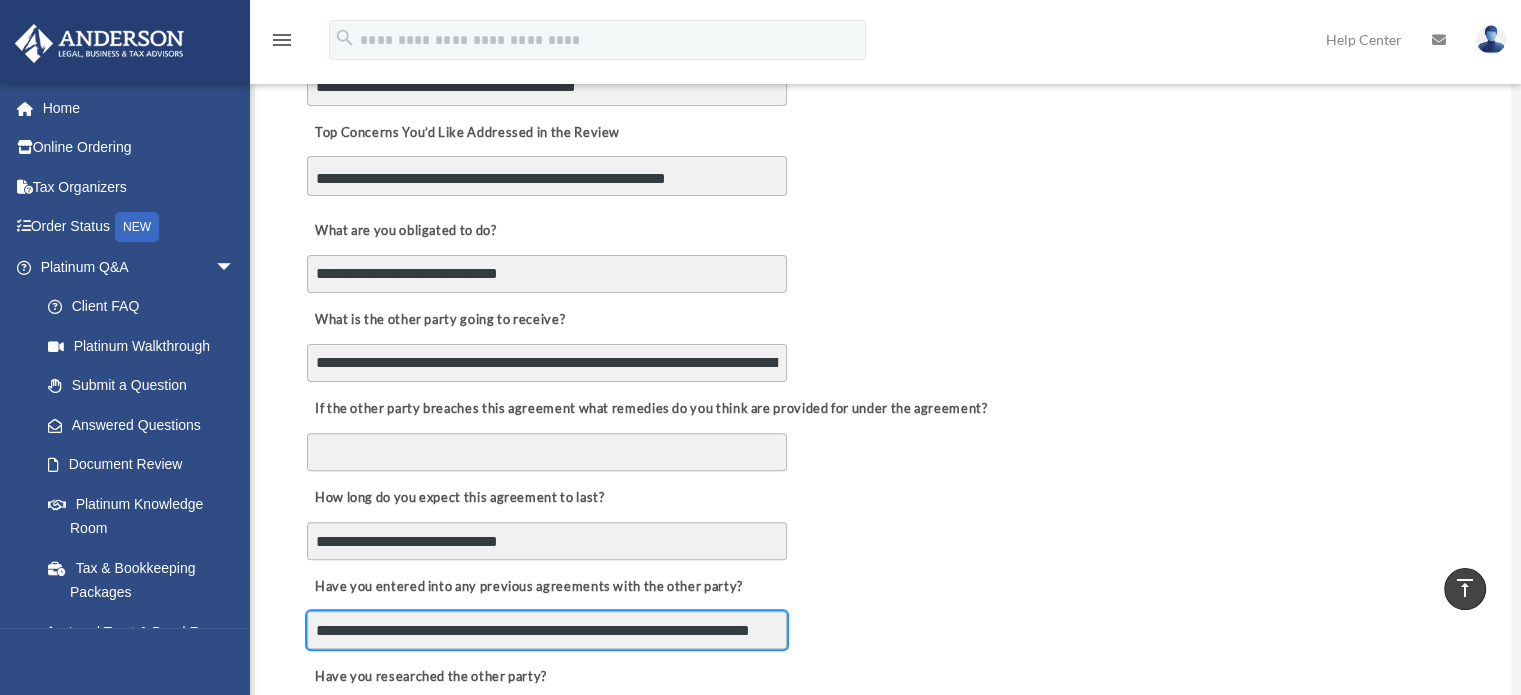 scroll, scrollTop: 0, scrollLeft: 12, axis: horizontal 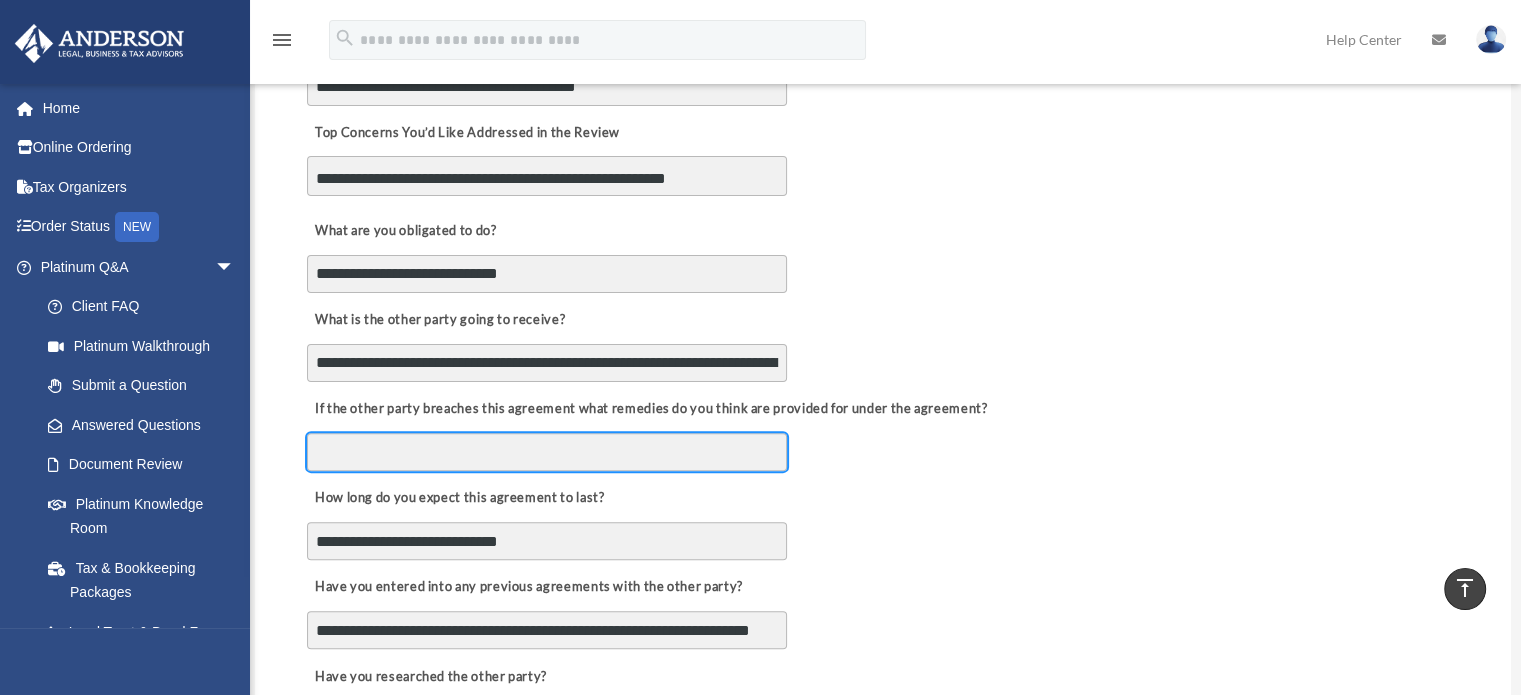 click on "If the other party breaches this agreement what remedies do you think are provided for under the agreement?" at bounding box center (547, 452) 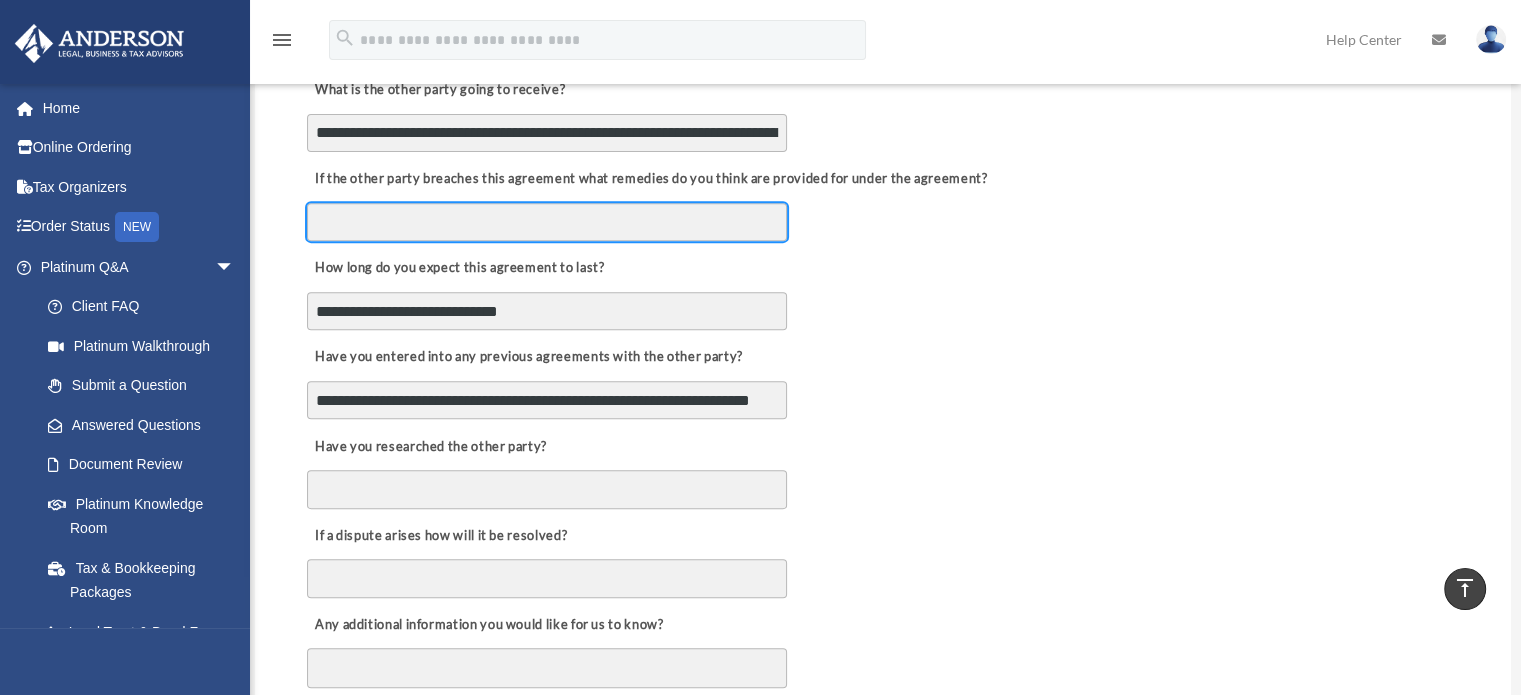 scroll, scrollTop: 800, scrollLeft: 0, axis: vertical 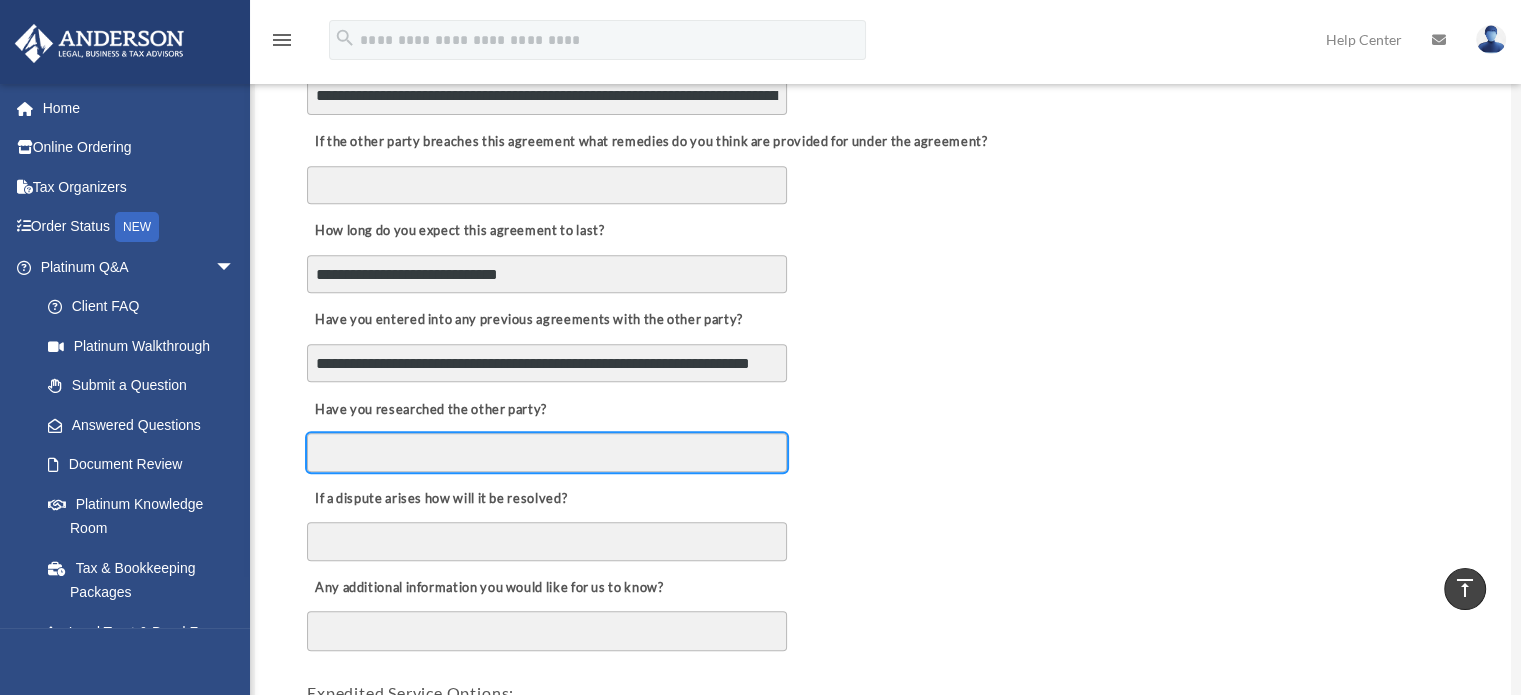 click on "Have you researched the other party?" at bounding box center (547, 452) 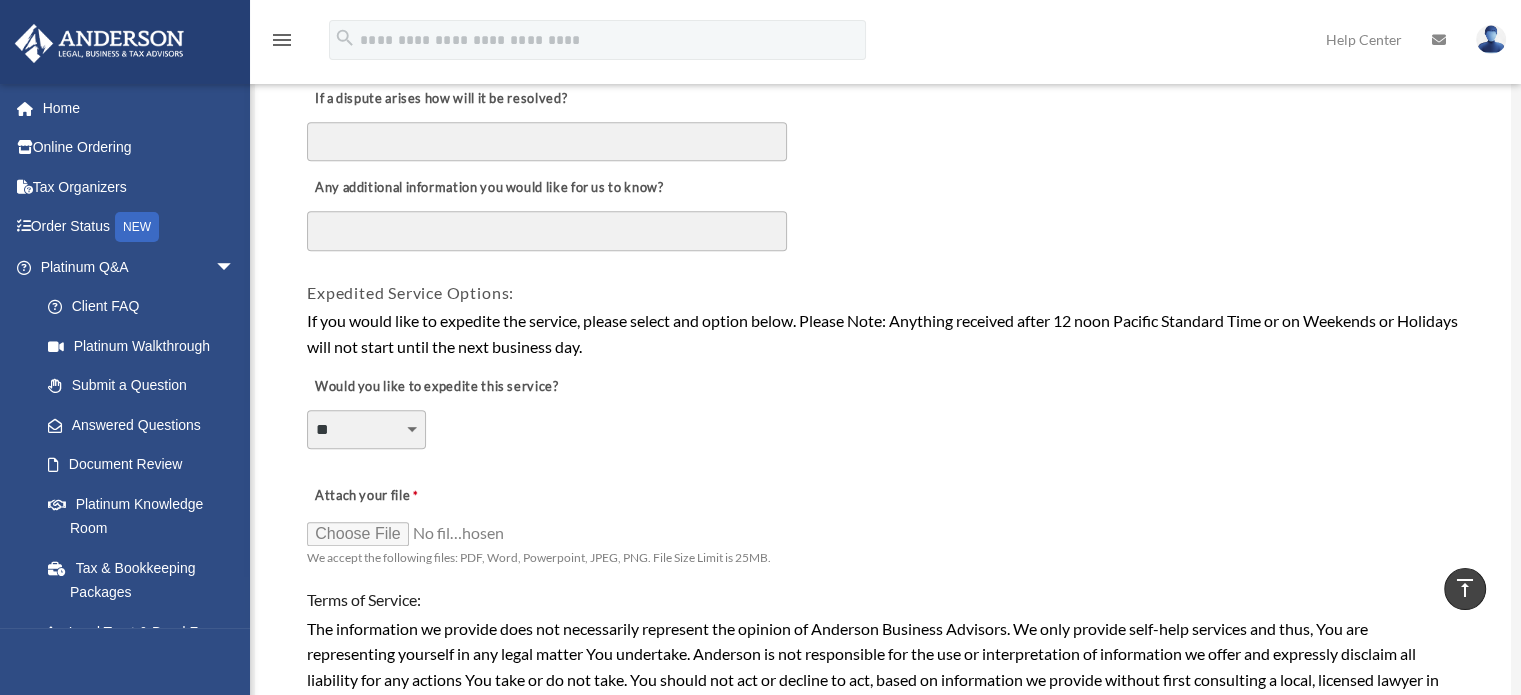 scroll, scrollTop: 1333, scrollLeft: 0, axis: vertical 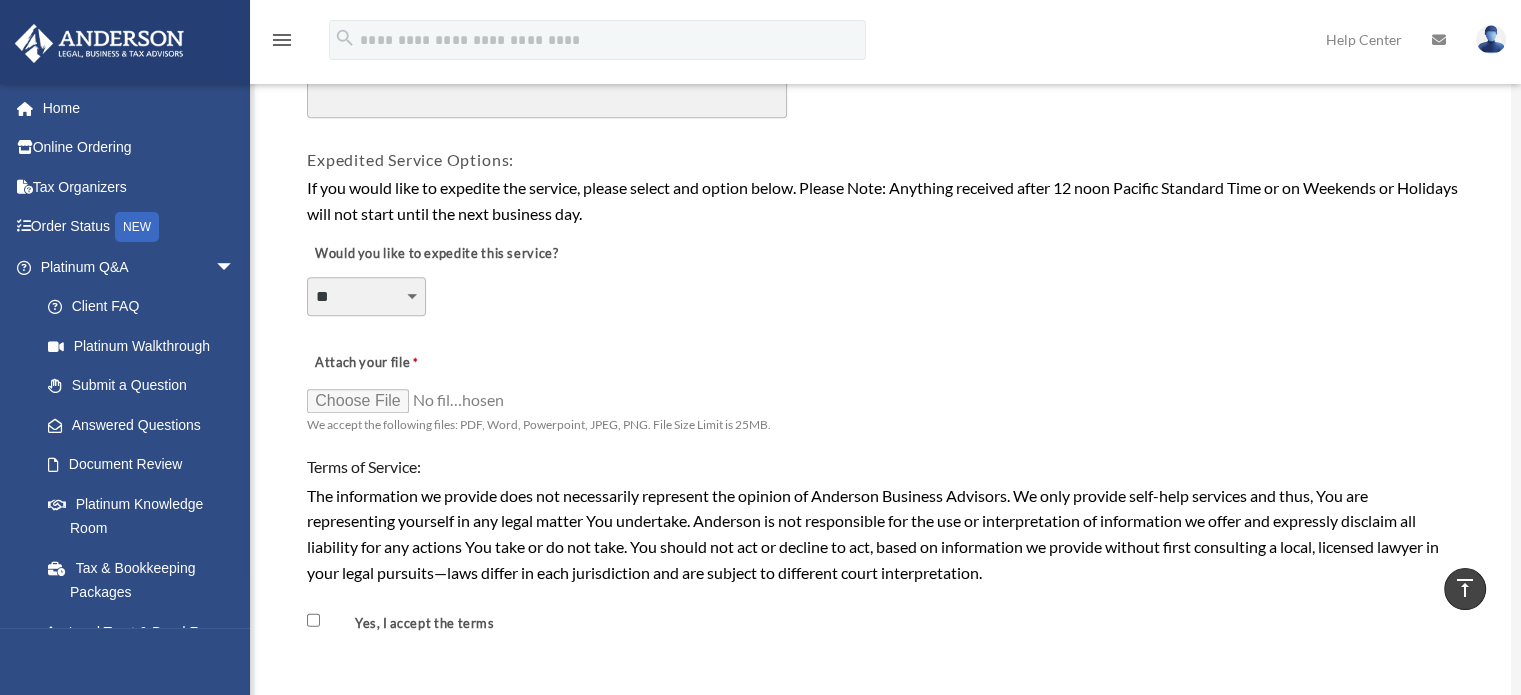 click on "**********" at bounding box center [366, 296] 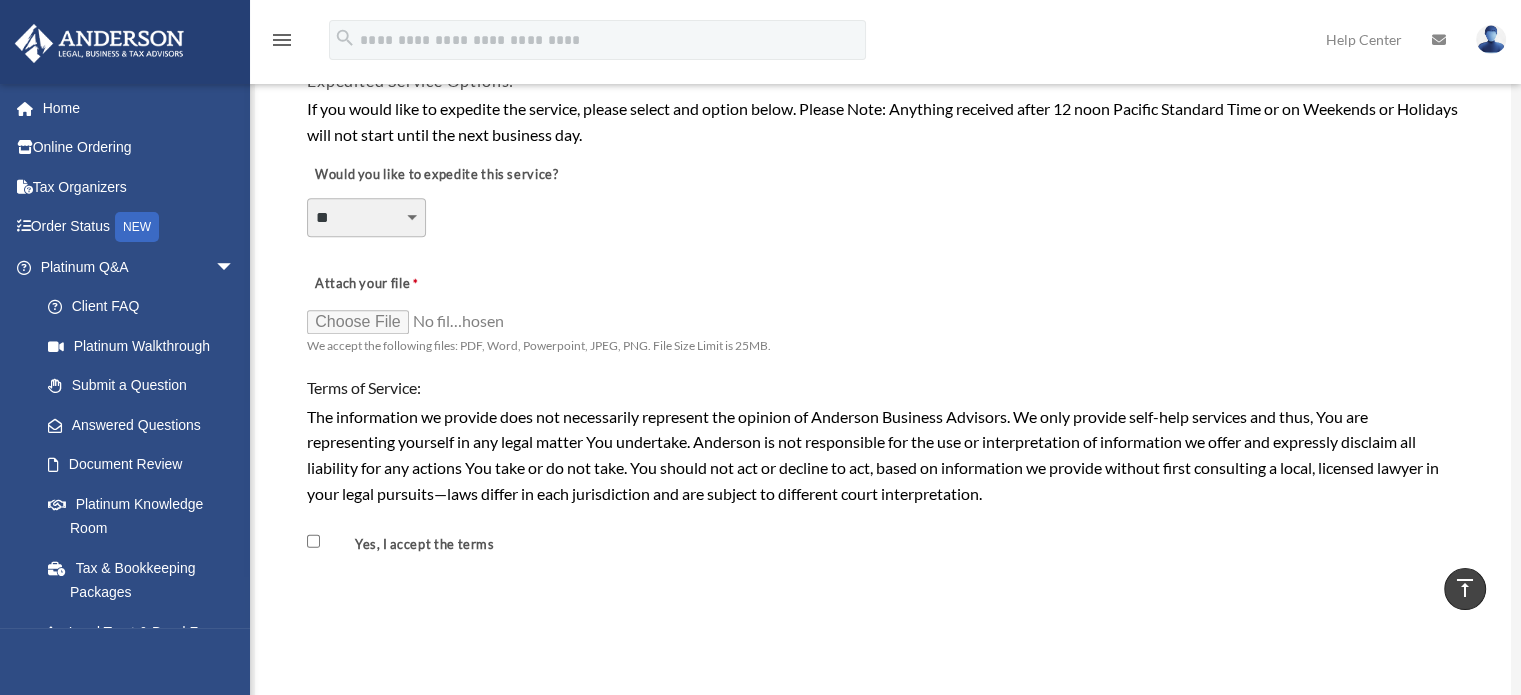 scroll, scrollTop: 1466, scrollLeft: 0, axis: vertical 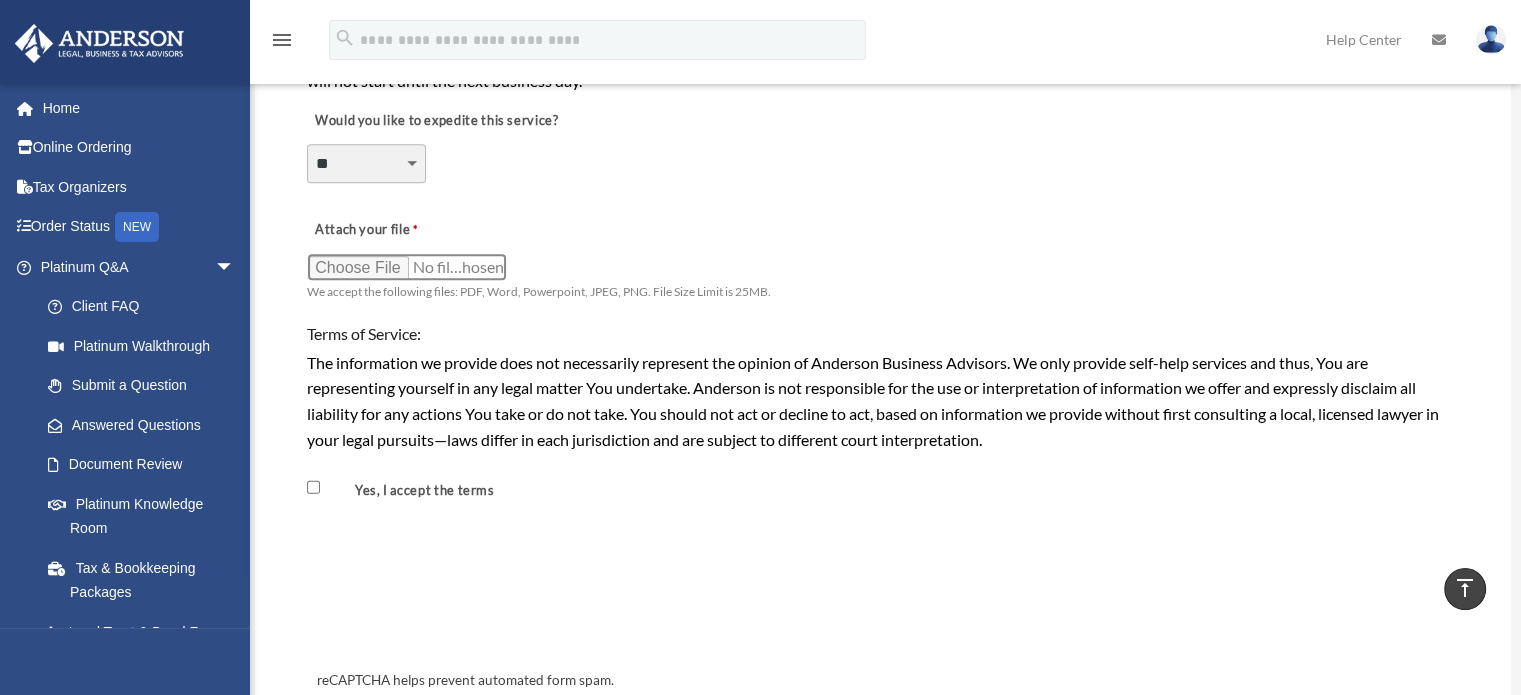 click on "Attach your file" at bounding box center [407, 267] 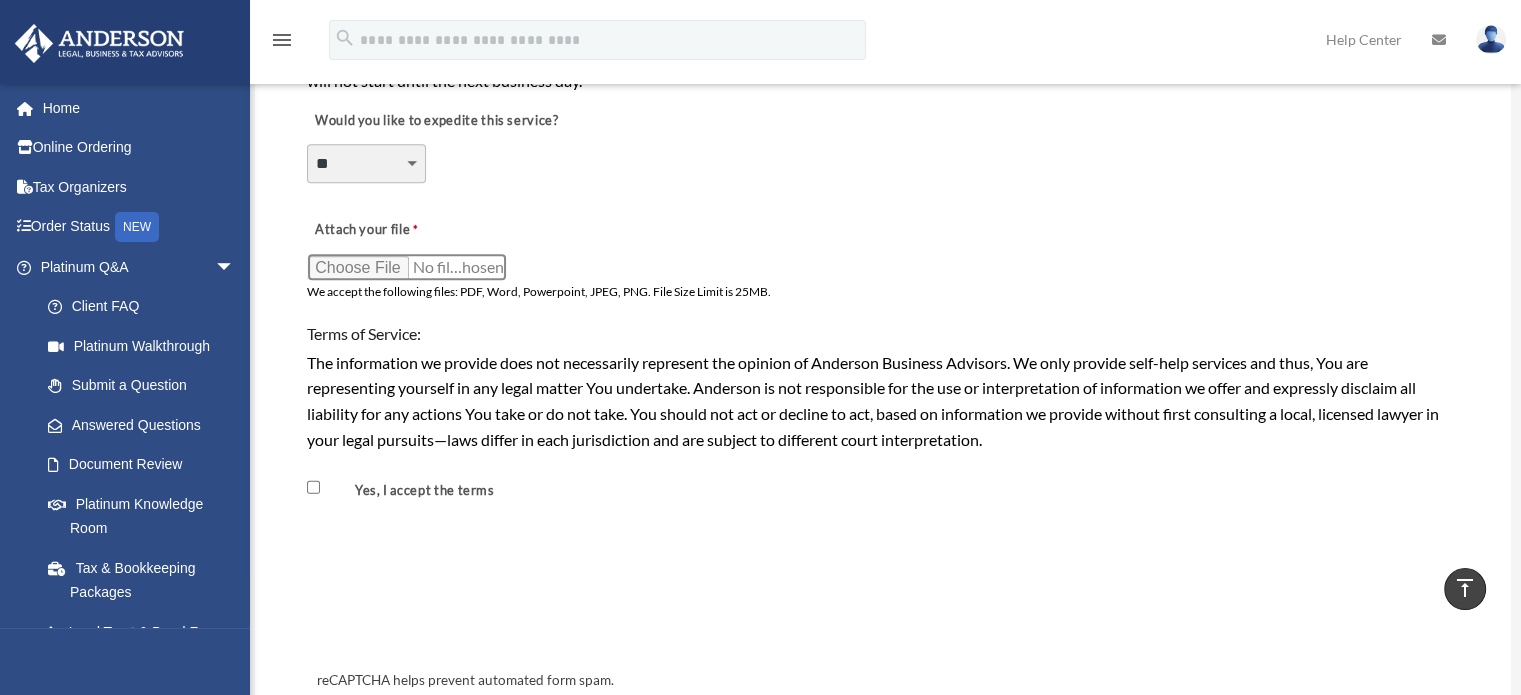 type on "**********" 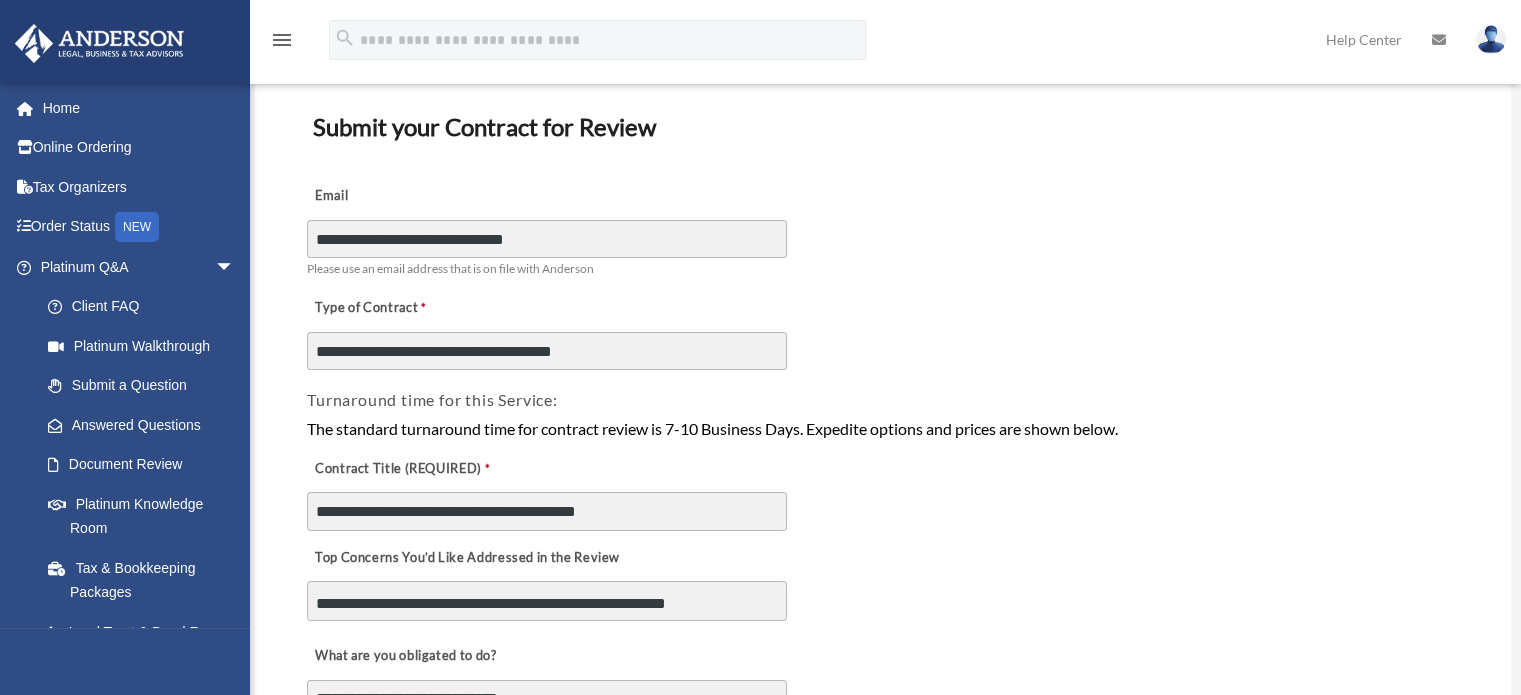 scroll, scrollTop: 266, scrollLeft: 0, axis: vertical 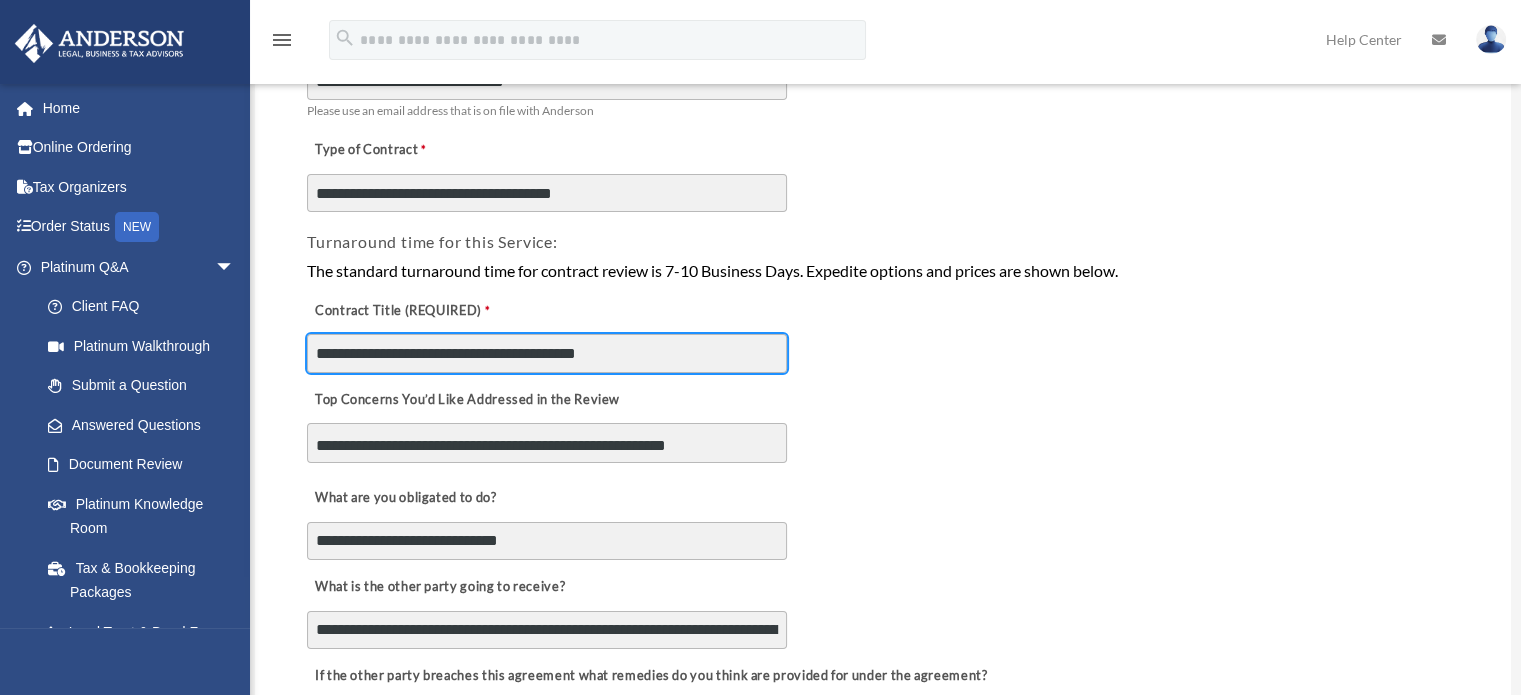 click on "**********" at bounding box center (547, 353) 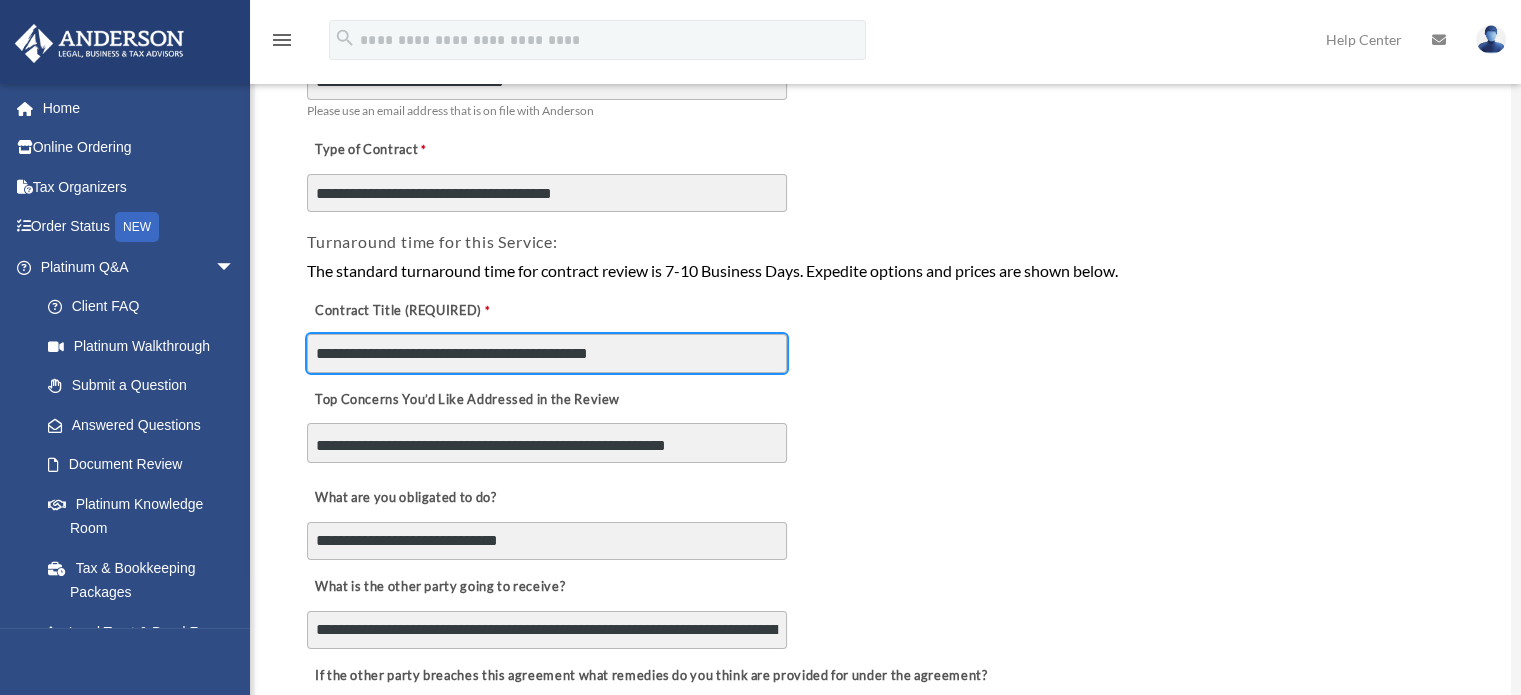type on "**********" 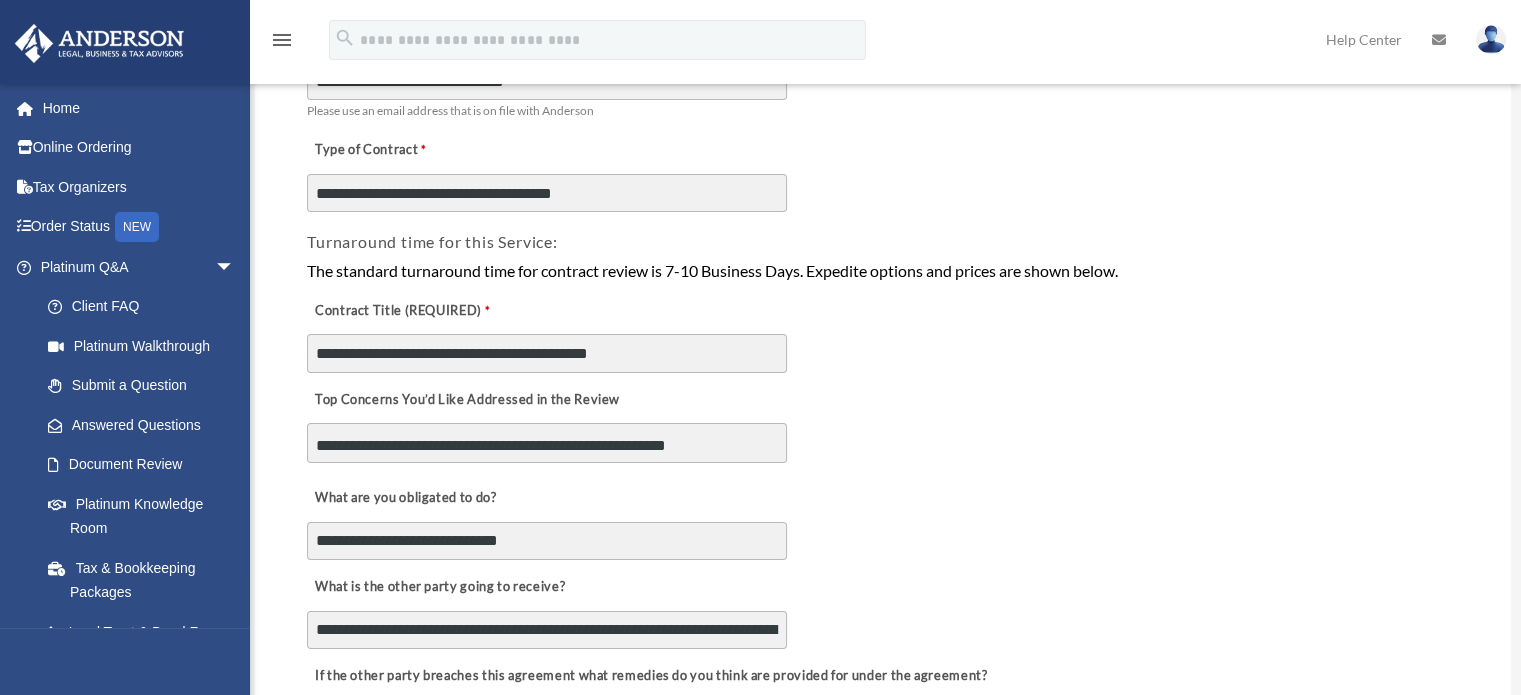 click on "**********" at bounding box center [883, 329] 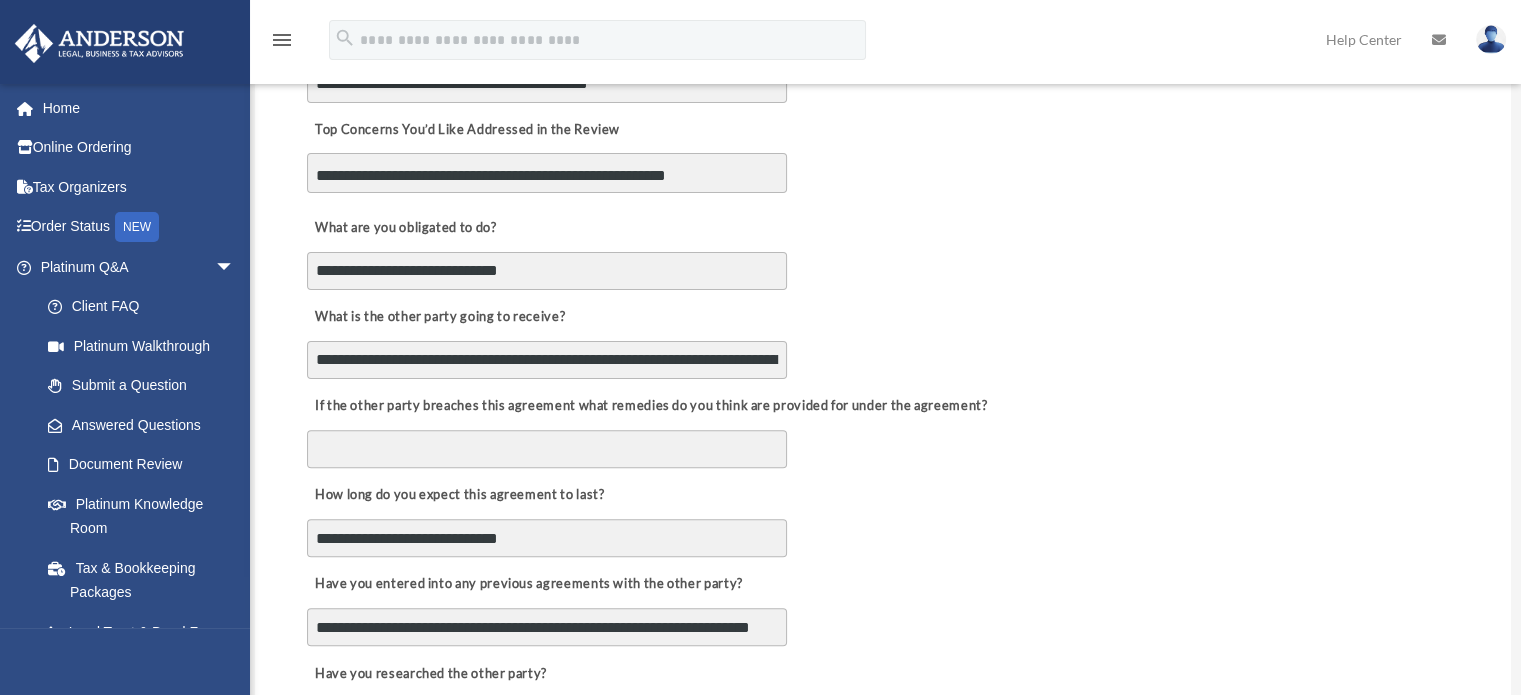 scroll, scrollTop: 666, scrollLeft: 0, axis: vertical 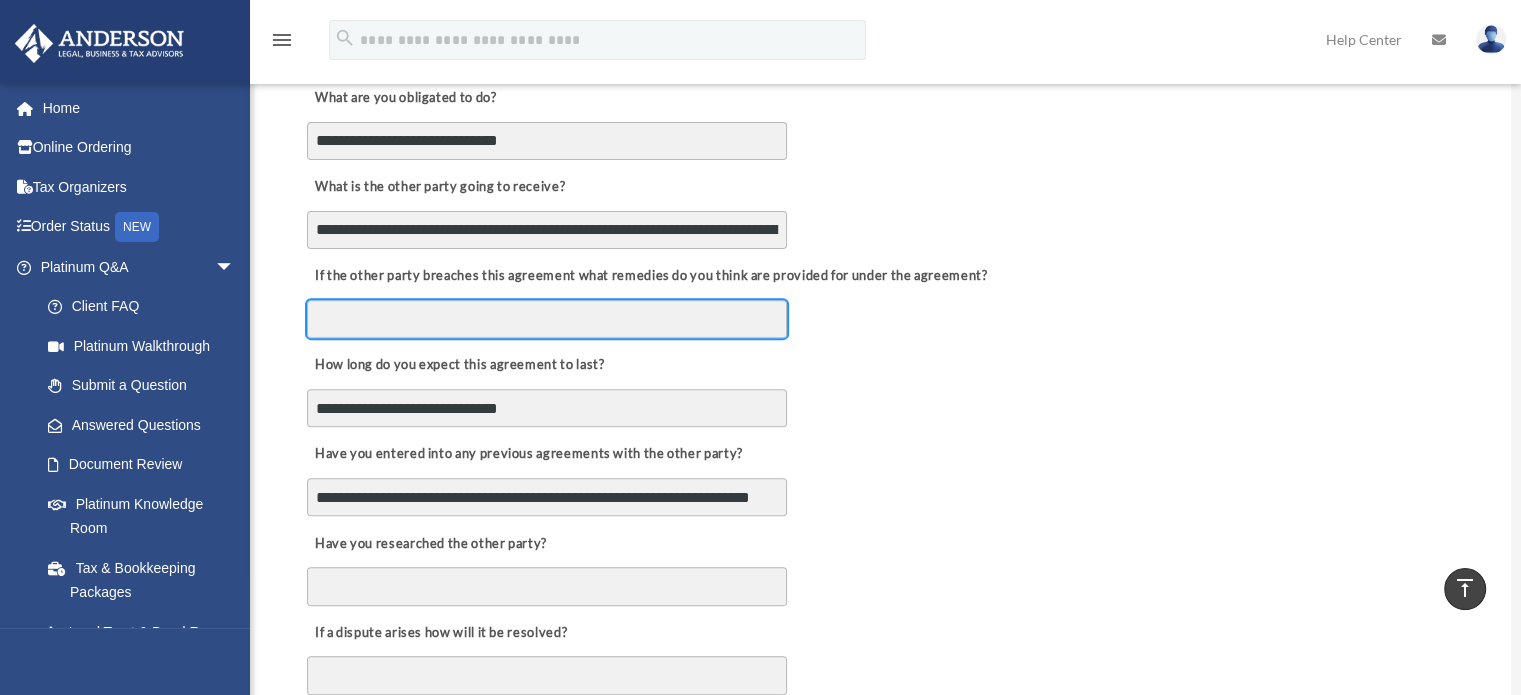 click on "If the other party breaches this agreement what remedies do you think are provided for under the agreement?" at bounding box center (547, 319) 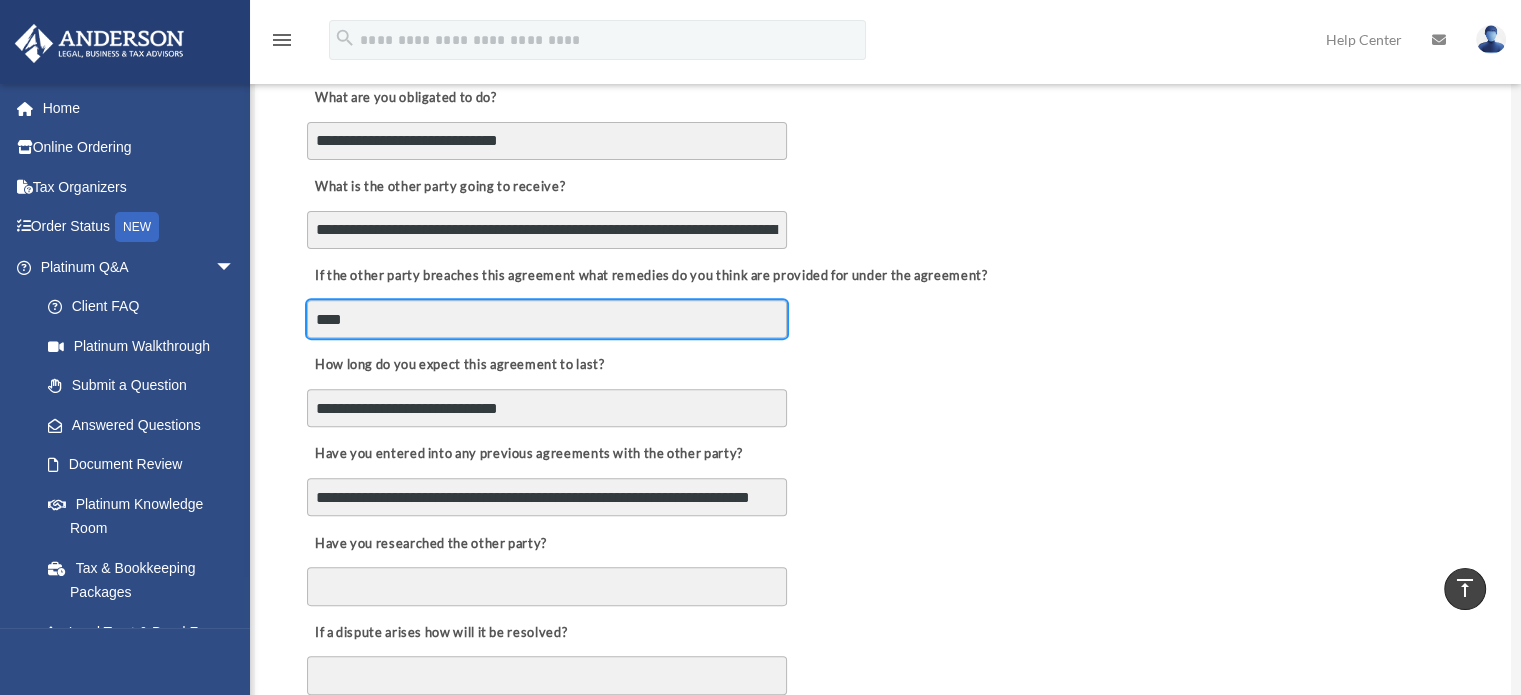 type on "****" 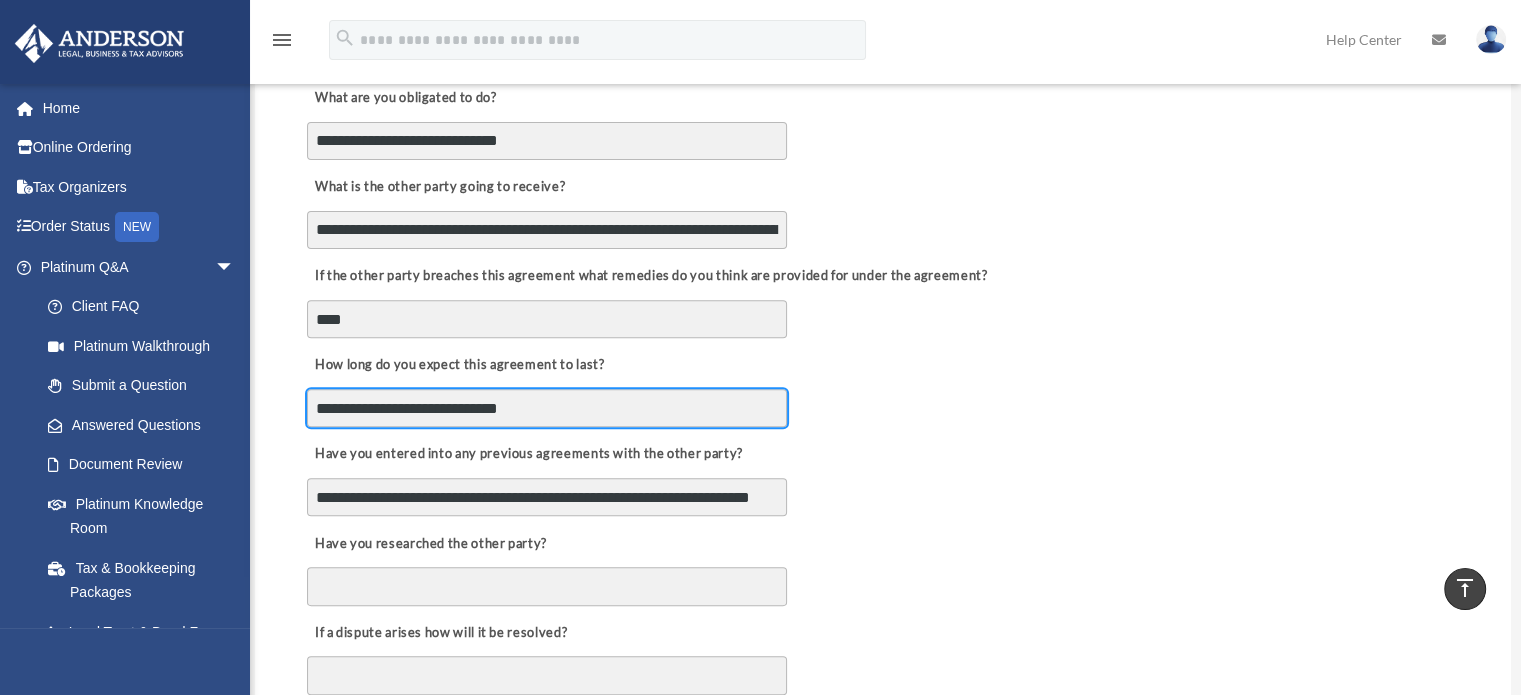 click on "**********" at bounding box center [547, 408] 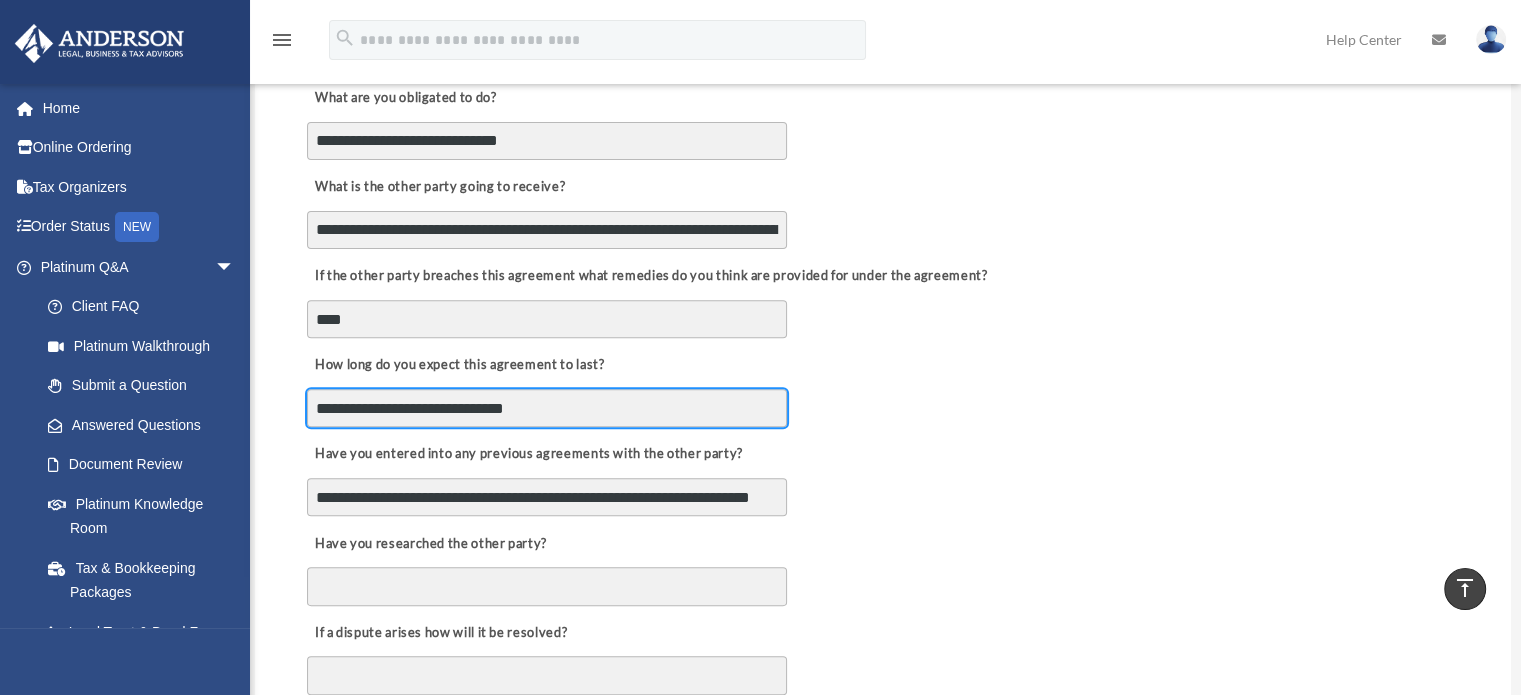 type on "**********" 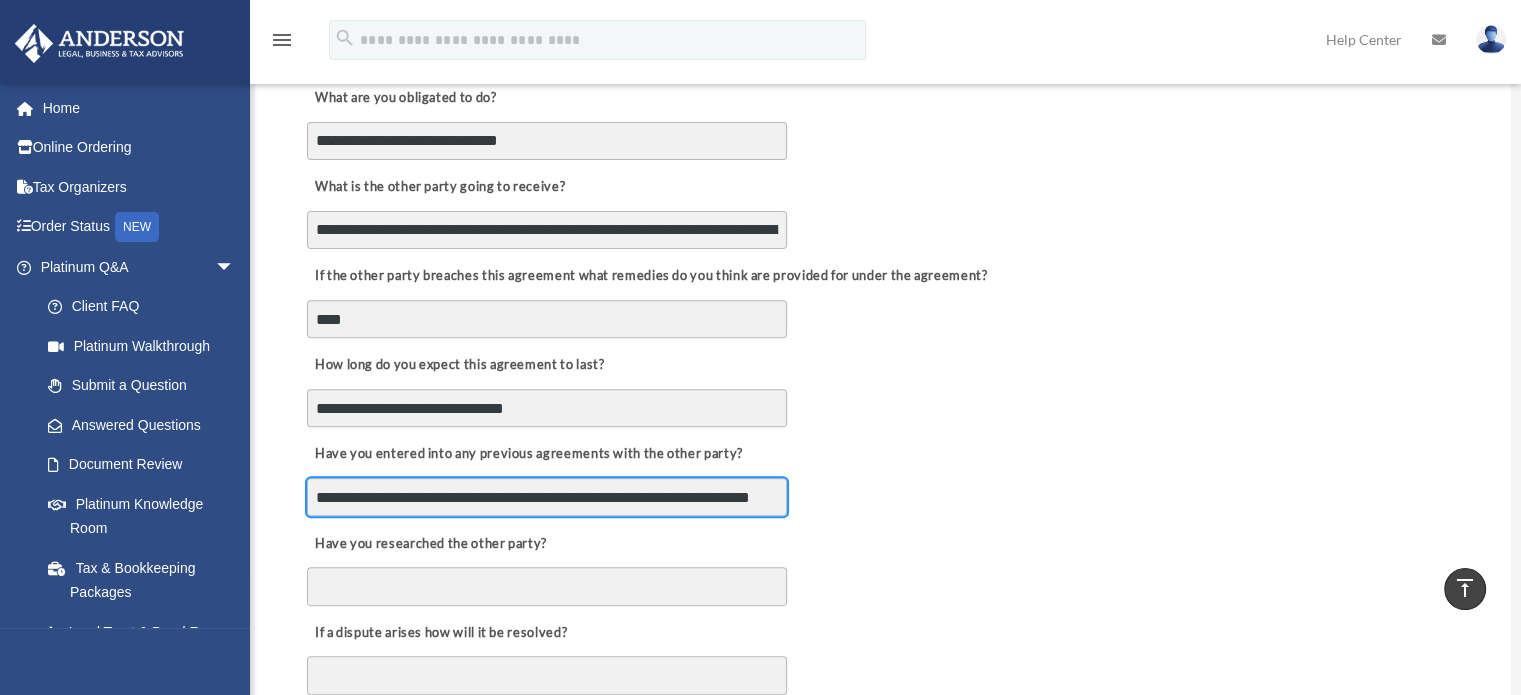 click on "**********" at bounding box center [547, 497] 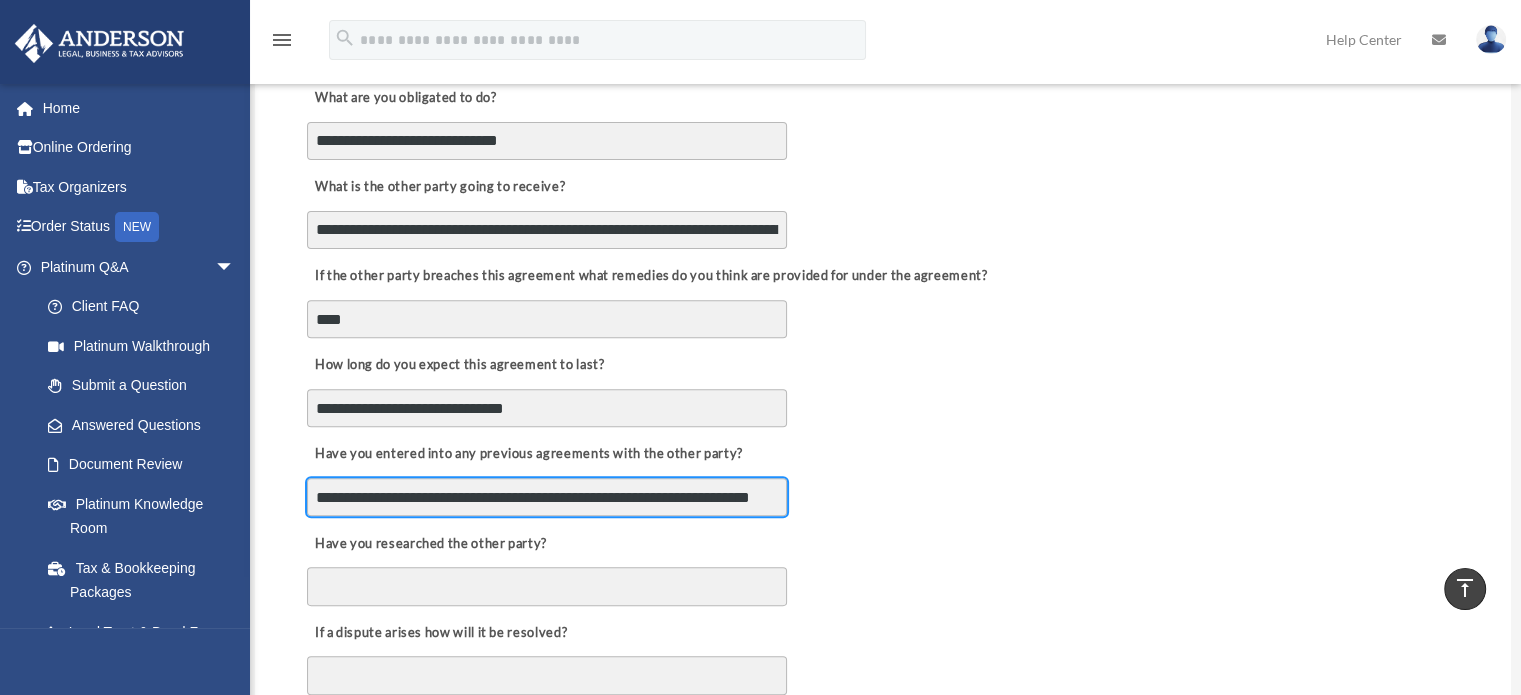 click on "**********" at bounding box center [547, 497] 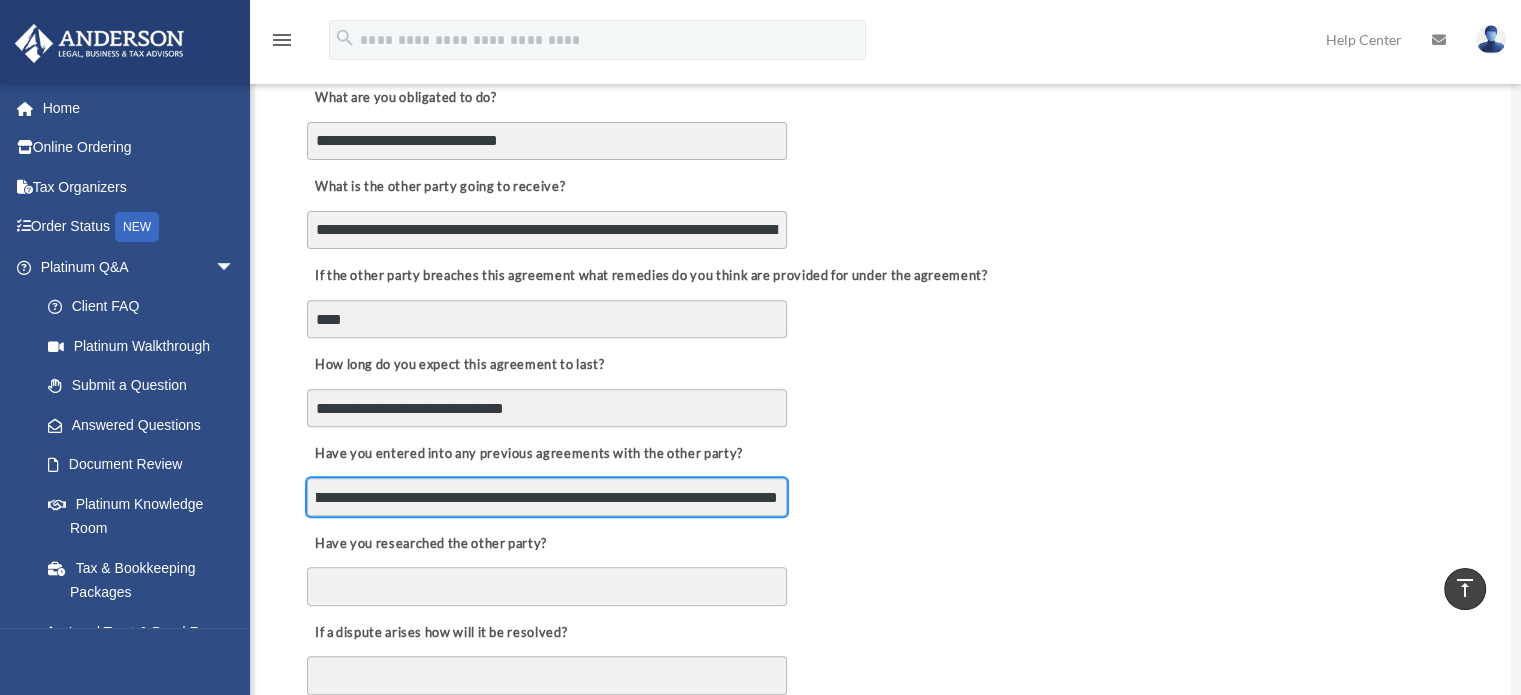 scroll, scrollTop: 0, scrollLeft: 53, axis: horizontal 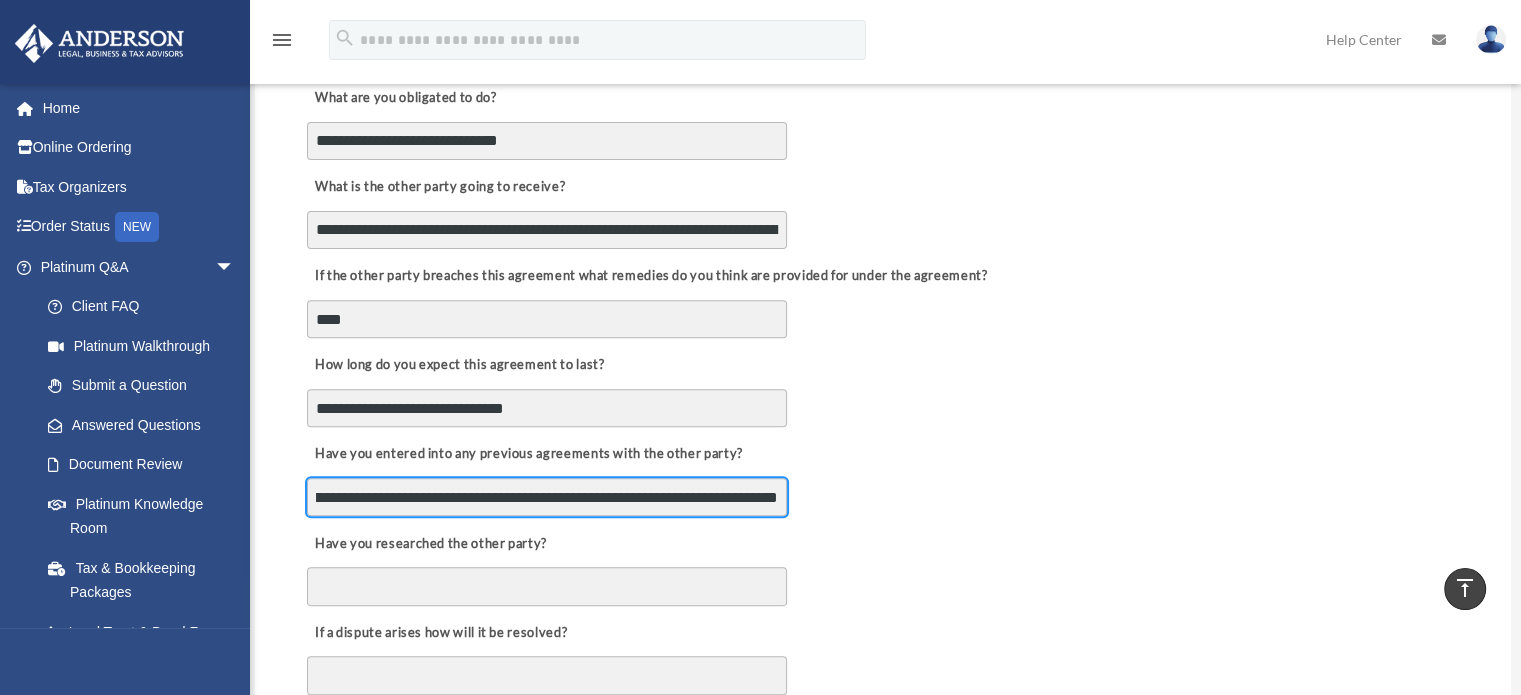 type on "**********" 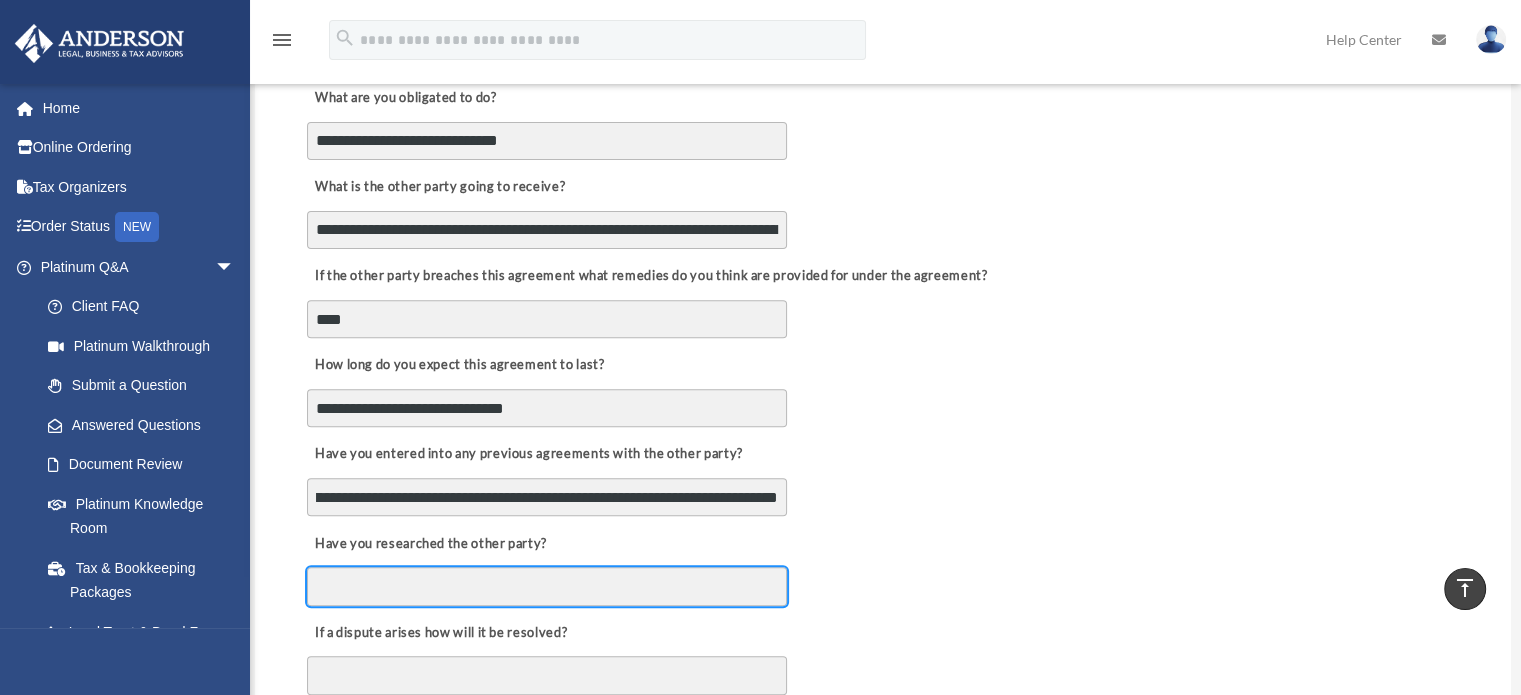 scroll, scrollTop: 0, scrollLeft: 0, axis: both 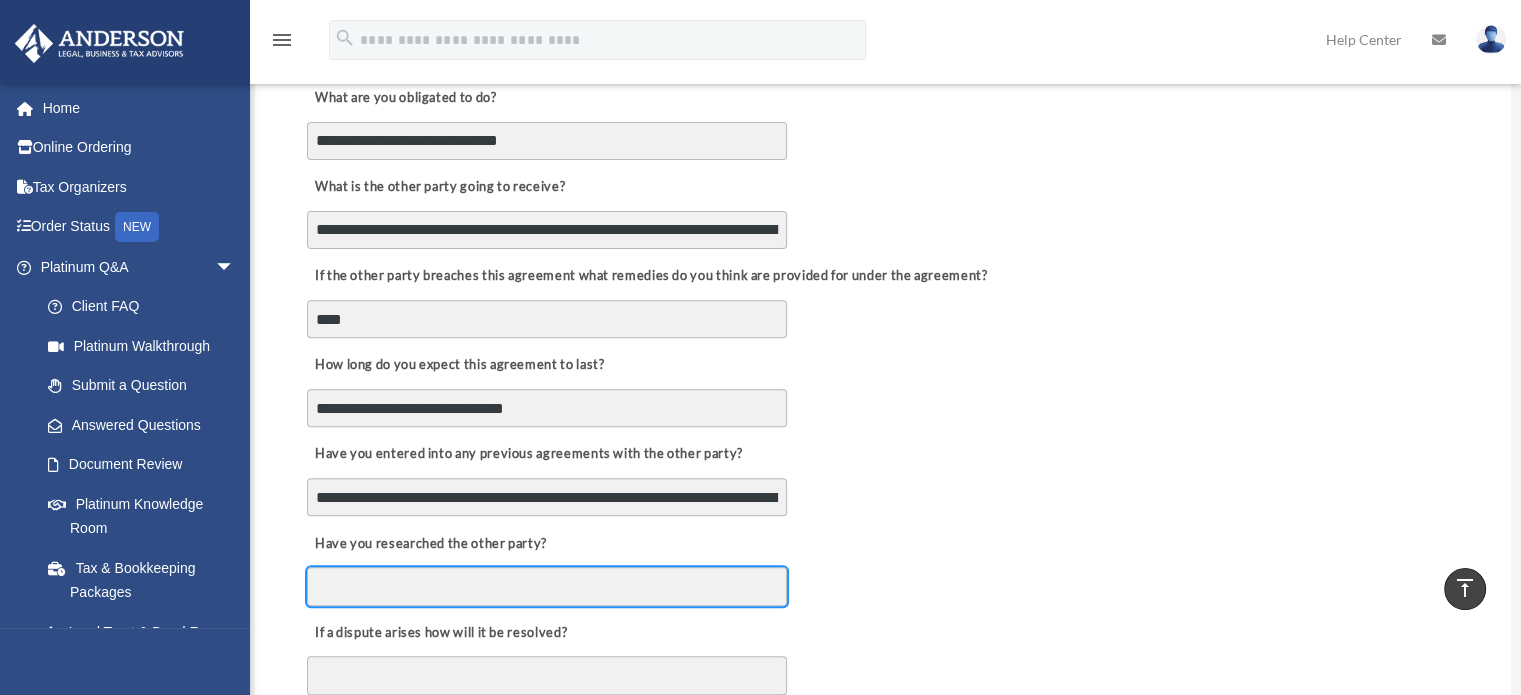click on "Have you researched the other party?" at bounding box center (547, 586) 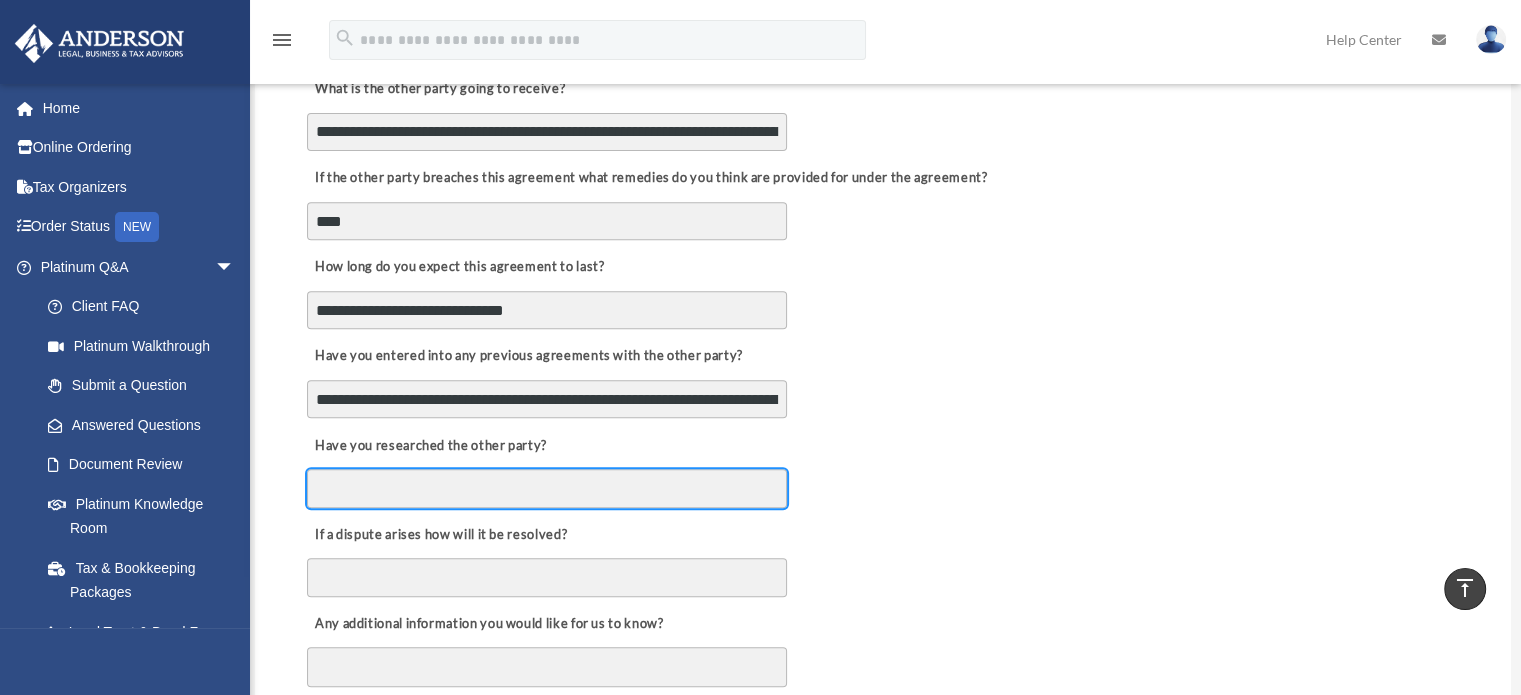 scroll, scrollTop: 800, scrollLeft: 0, axis: vertical 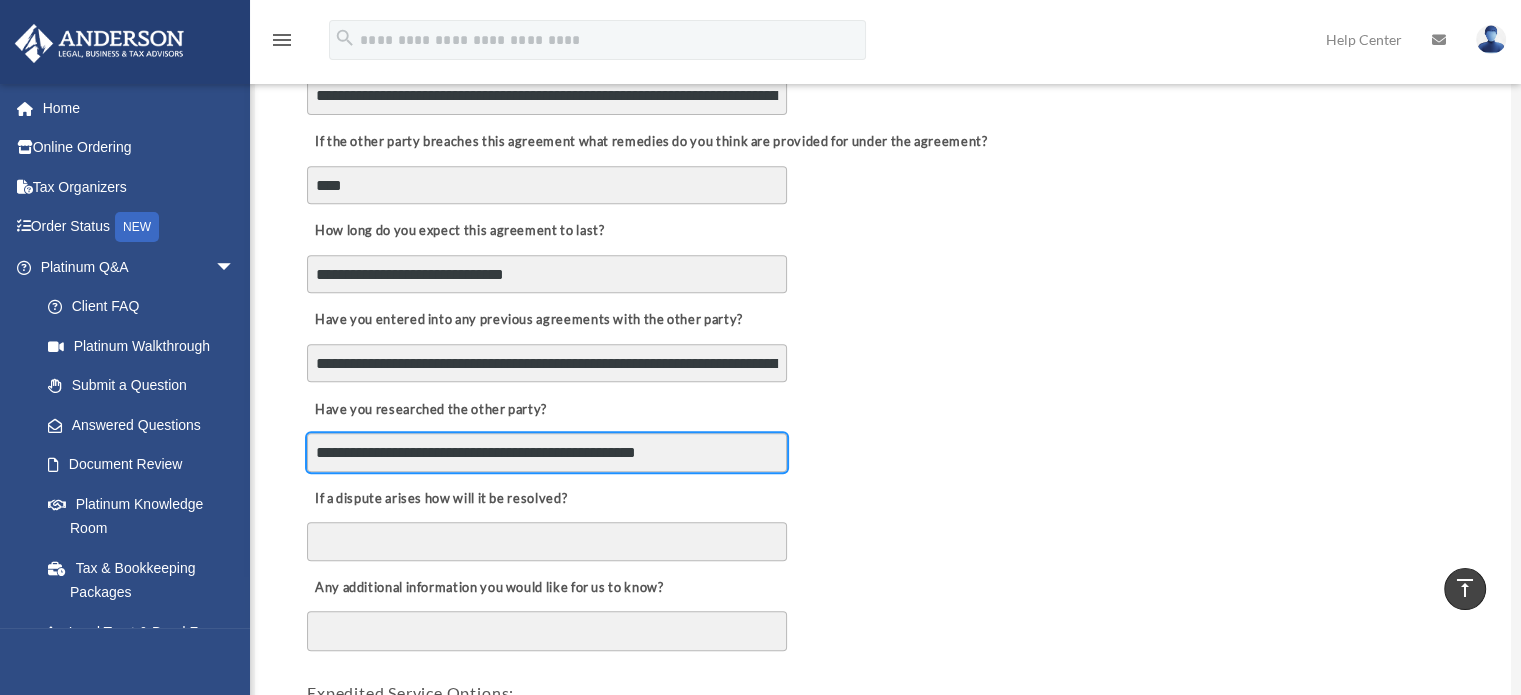 type on "**********" 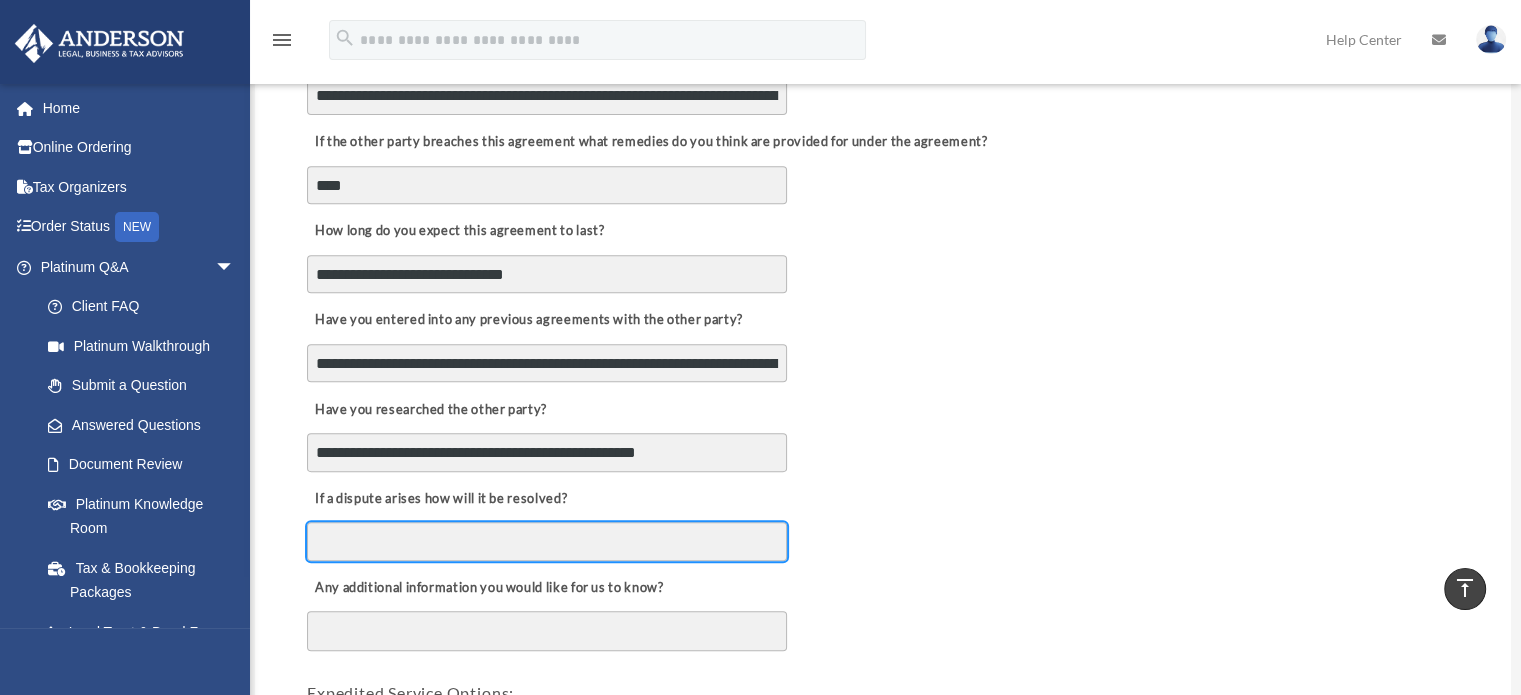 click on "If a dispute arises how will it be resolved?" at bounding box center [547, 541] 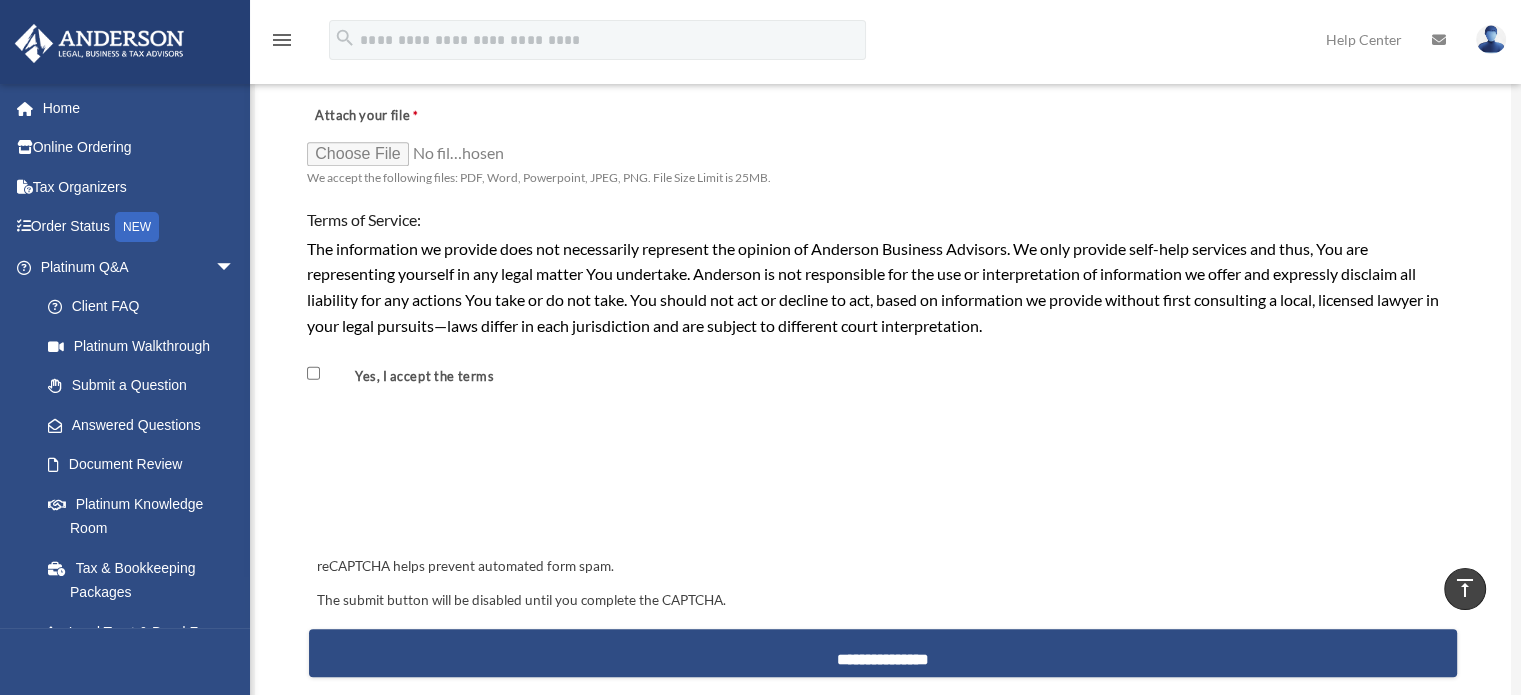 scroll, scrollTop: 1600, scrollLeft: 0, axis: vertical 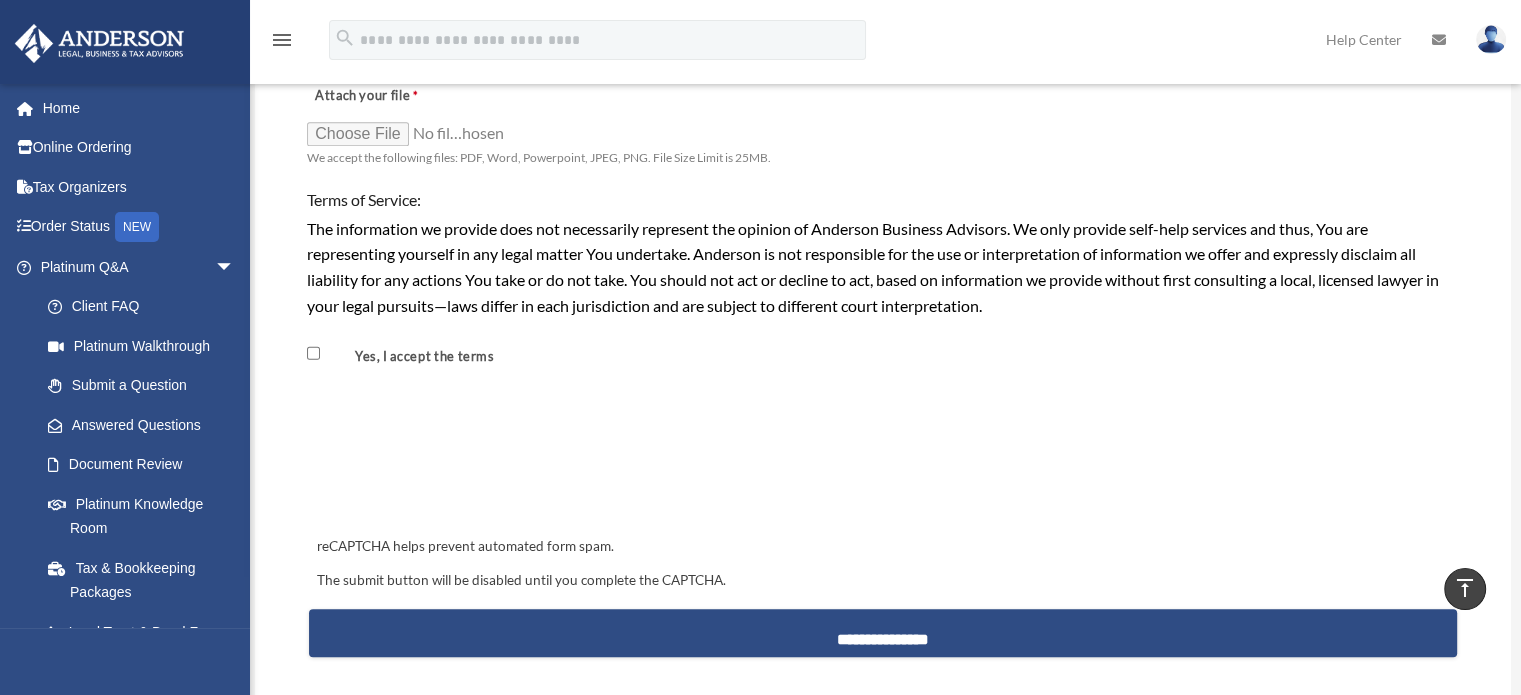 type on "**********" 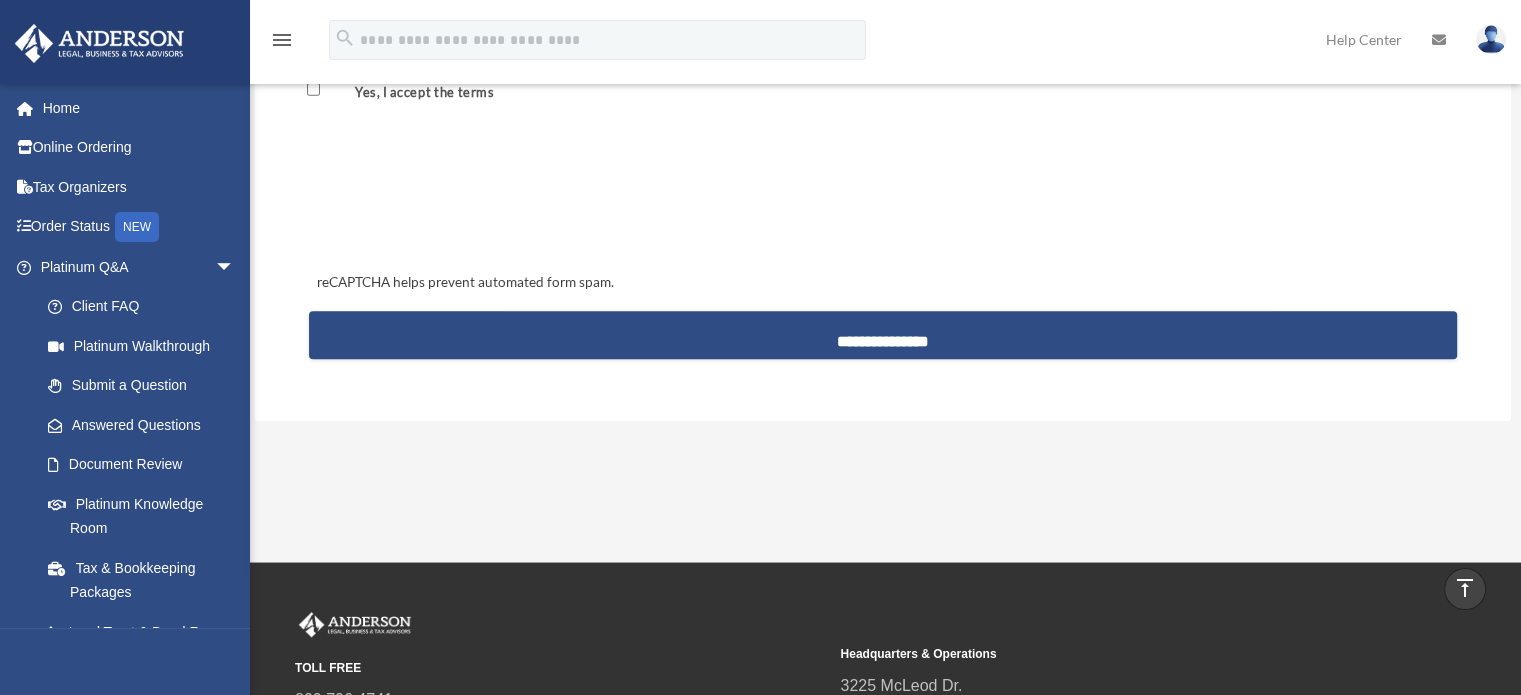 scroll, scrollTop: 1733, scrollLeft: 0, axis: vertical 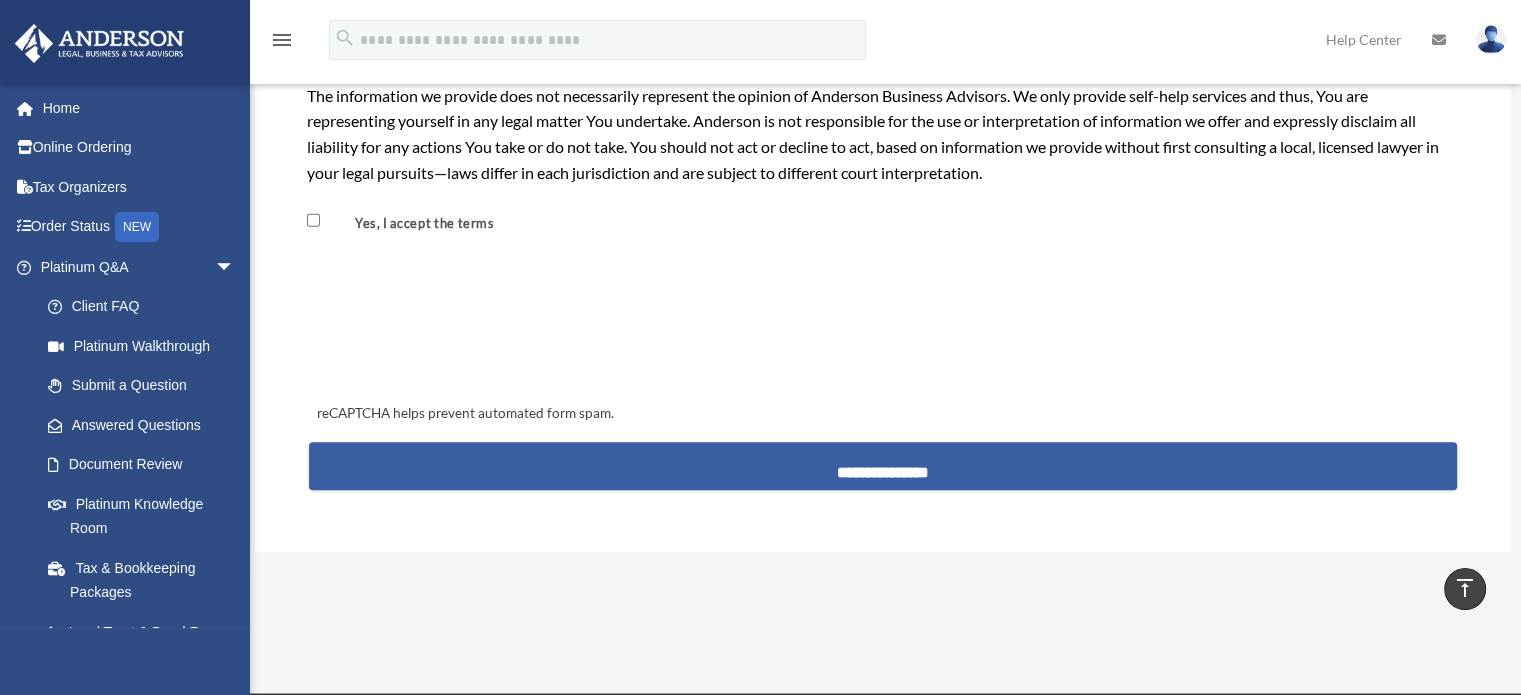 click on "**********" at bounding box center [883, 466] 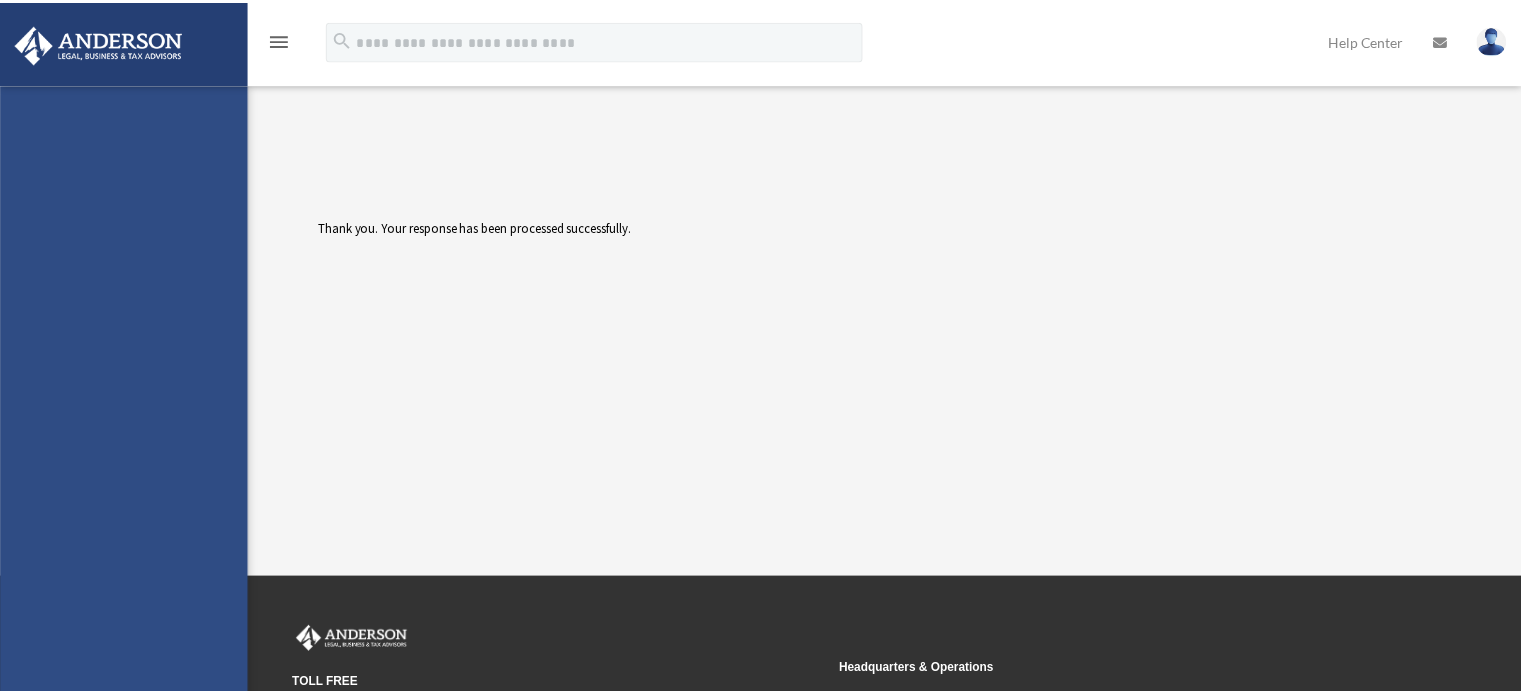 scroll, scrollTop: 0, scrollLeft: 0, axis: both 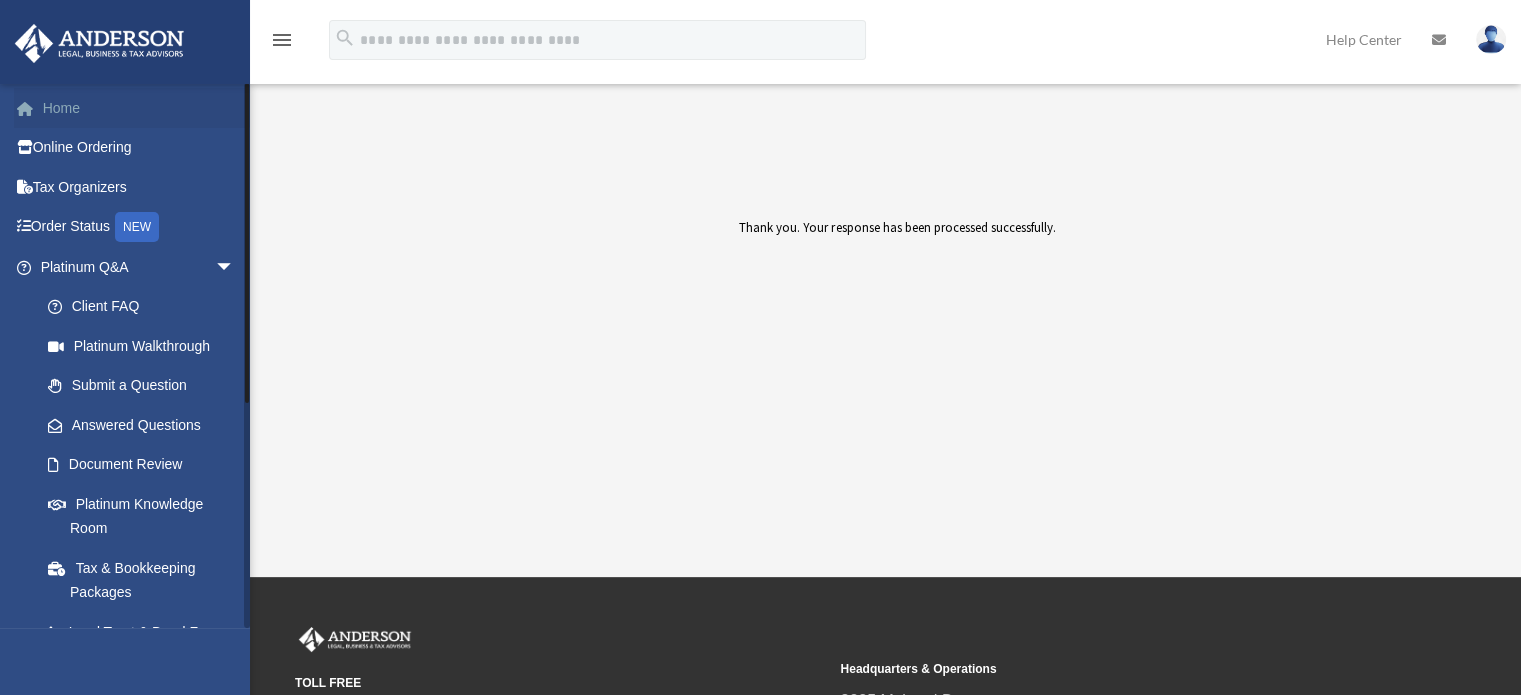 click on "Home" at bounding box center [139, 108] 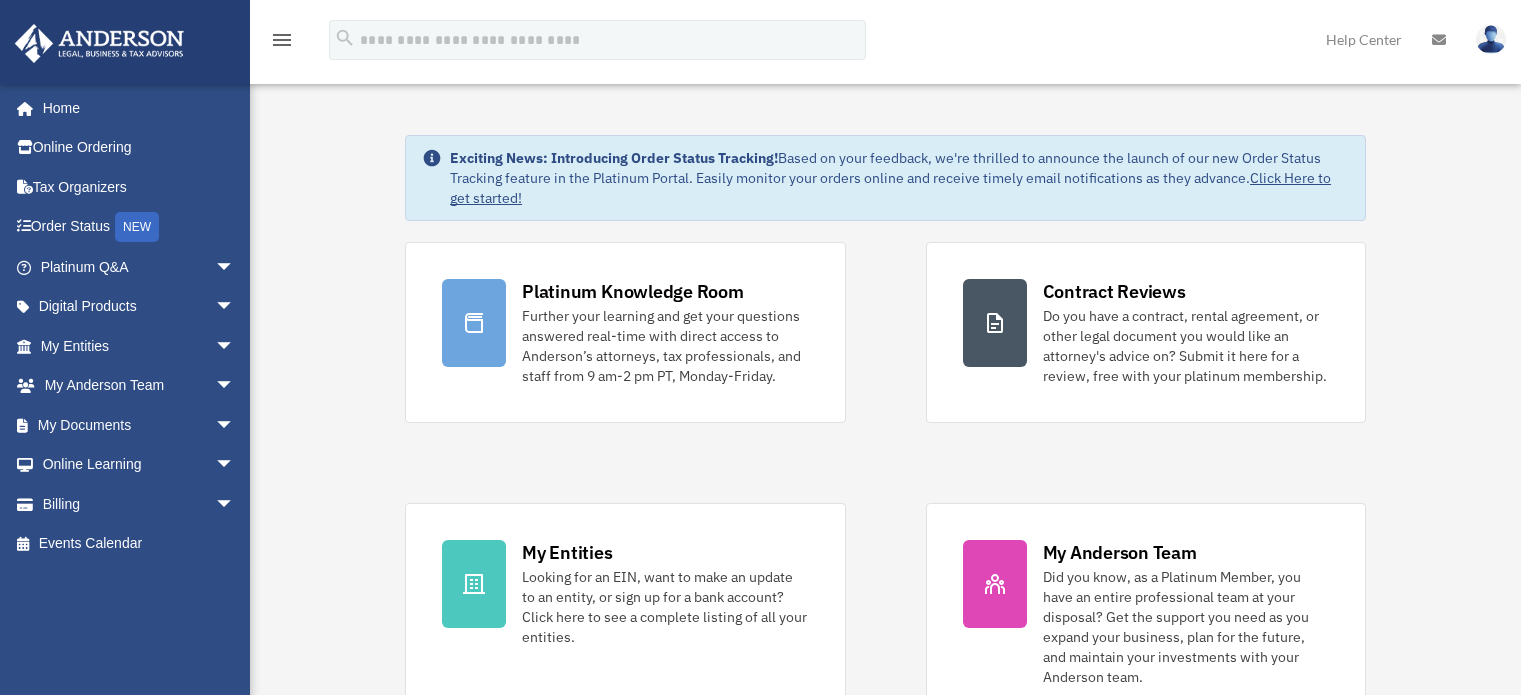 scroll, scrollTop: 0, scrollLeft: 0, axis: both 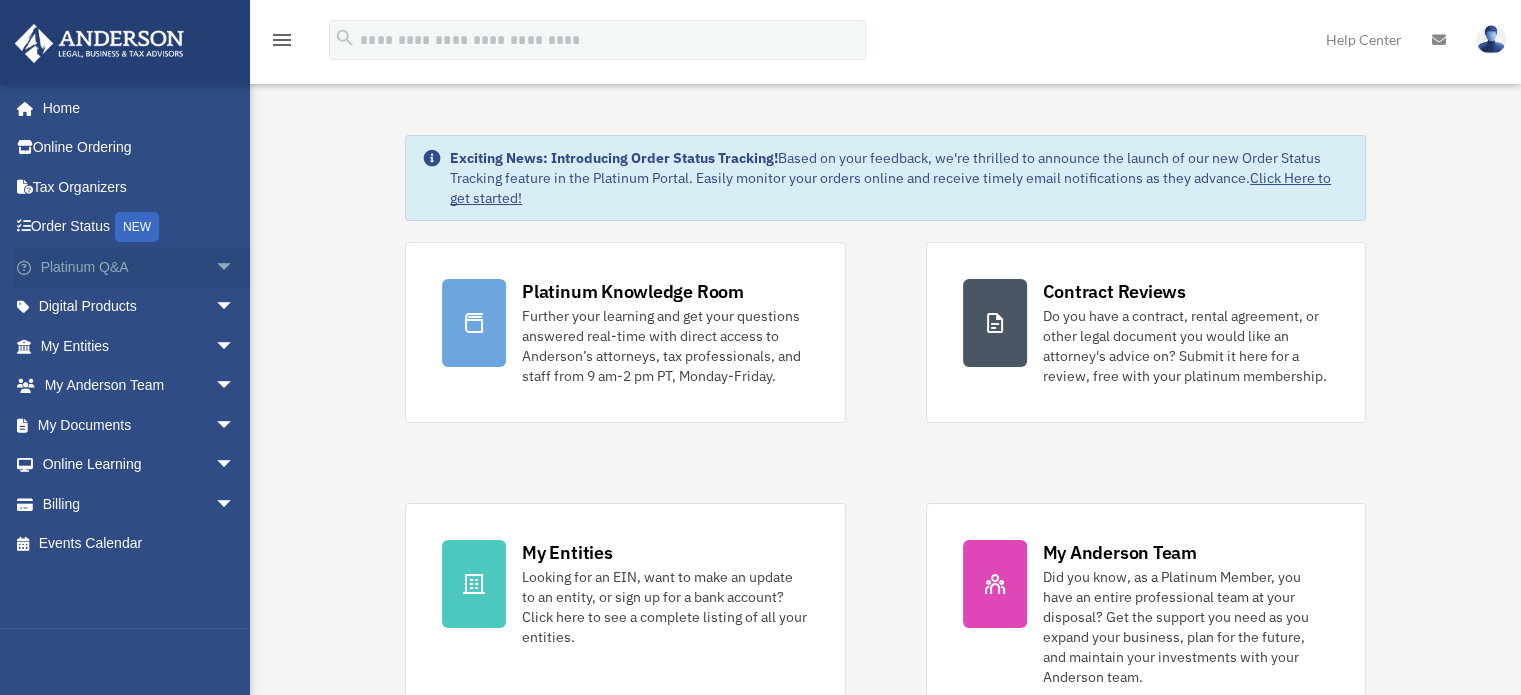 click on "arrow_drop_down" at bounding box center [235, 267] 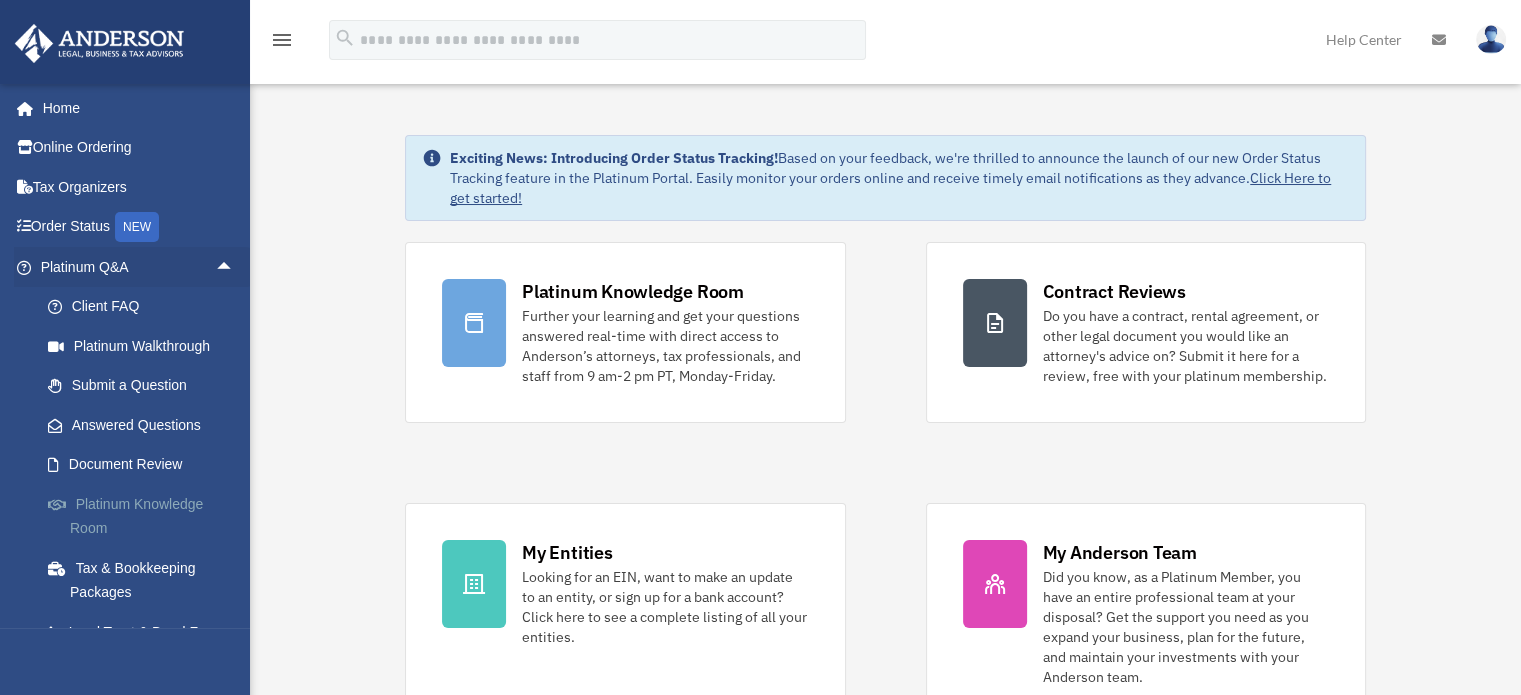click on "Platinum Knowledge Room" at bounding box center [146, 516] 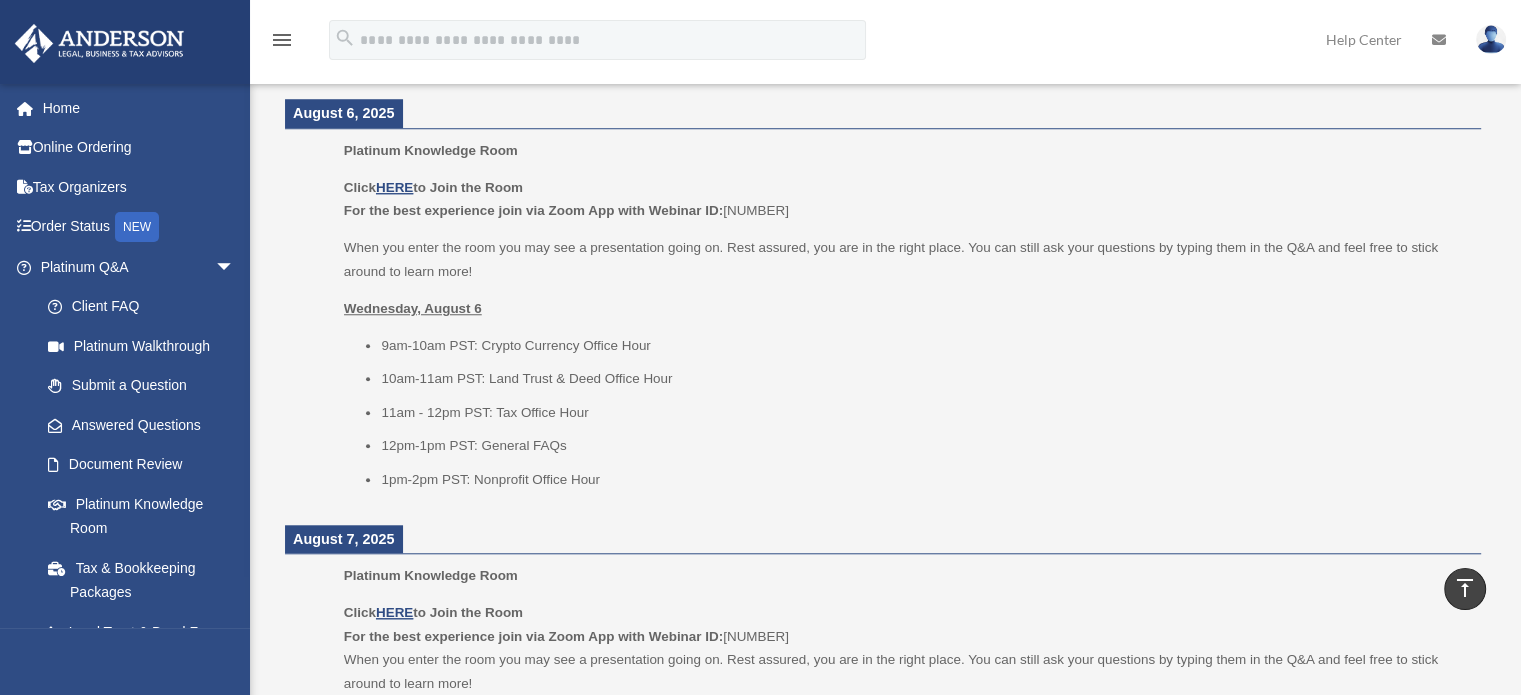 scroll, scrollTop: 1733, scrollLeft: 0, axis: vertical 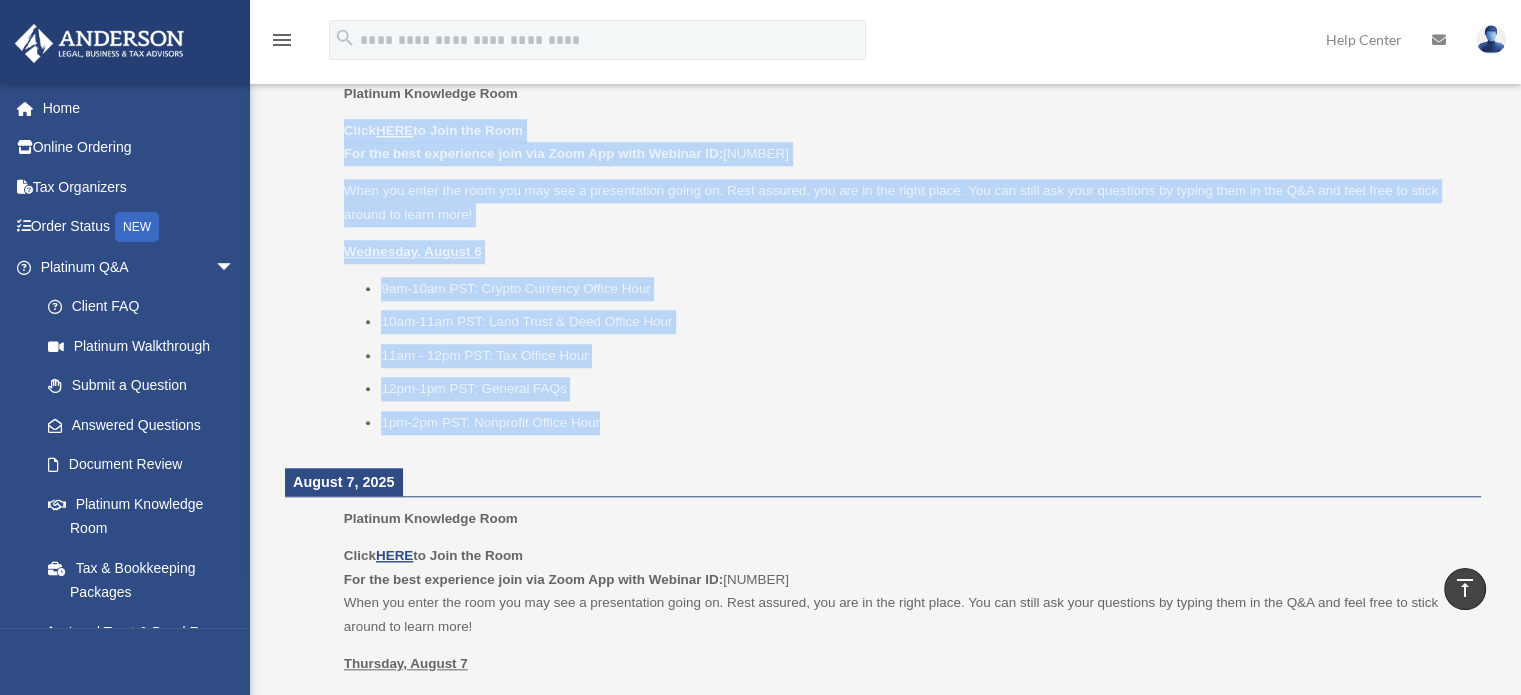 drag, startPoint x: 347, startPoint y: 125, endPoint x: 624, endPoint y: 420, distance: 404.66528 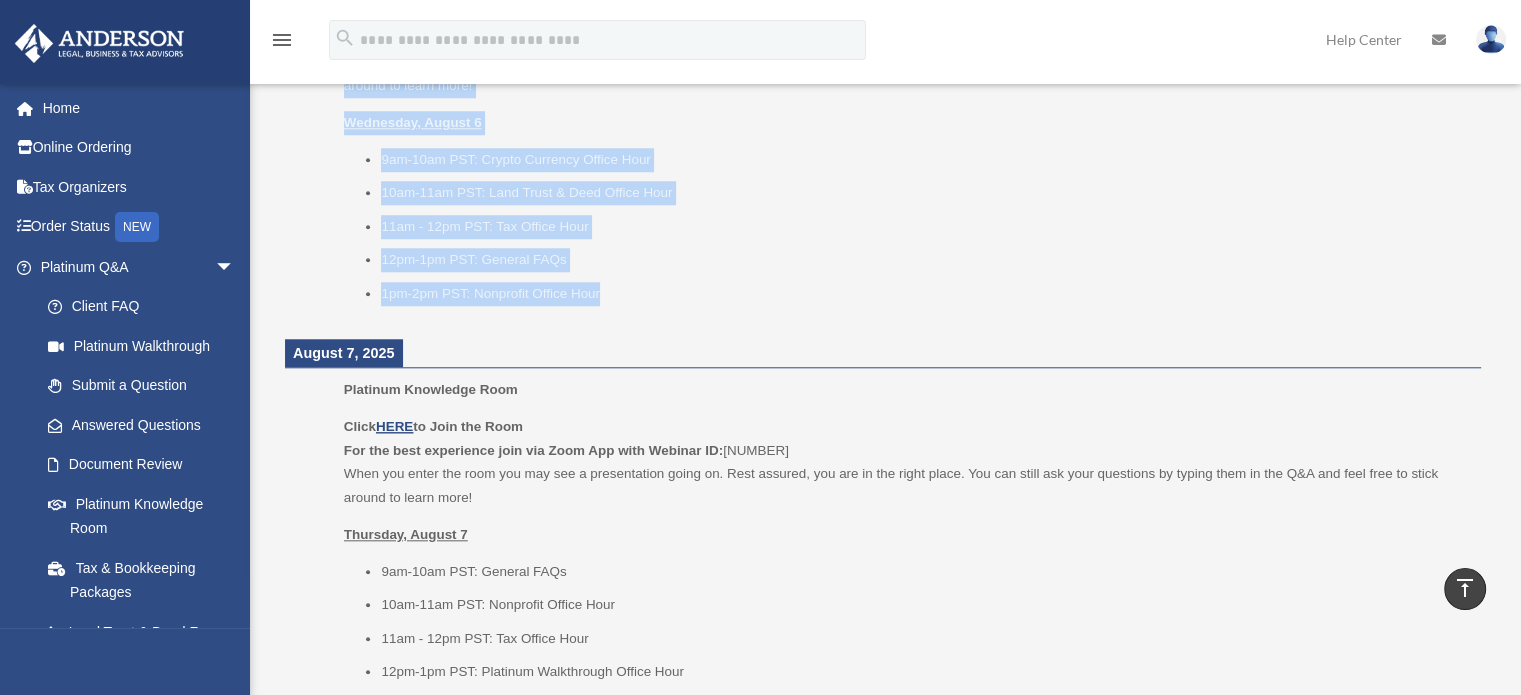 scroll, scrollTop: 2133, scrollLeft: 0, axis: vertical 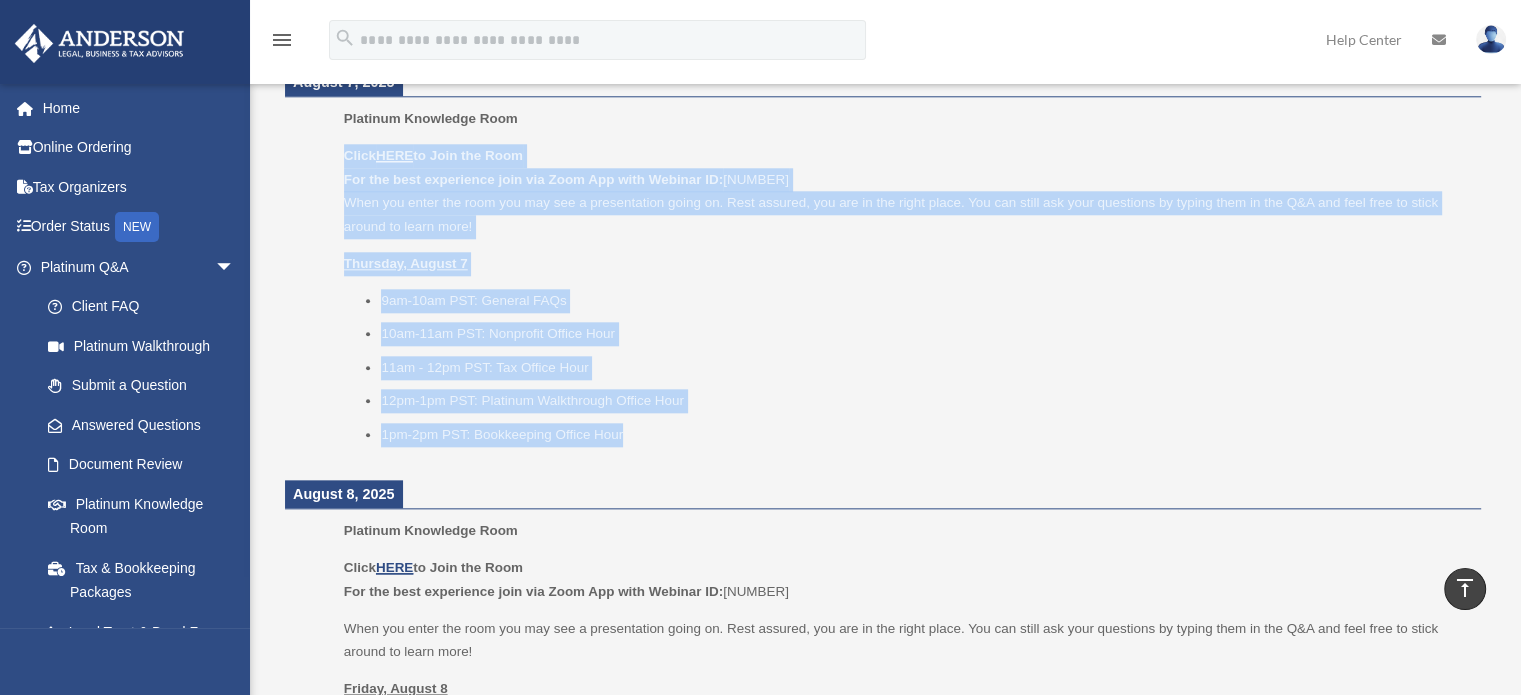 drag, startPoint x: 345, startPoint y: 154, endPoint x: 649, endPoint y: 421, distance: 404.60474 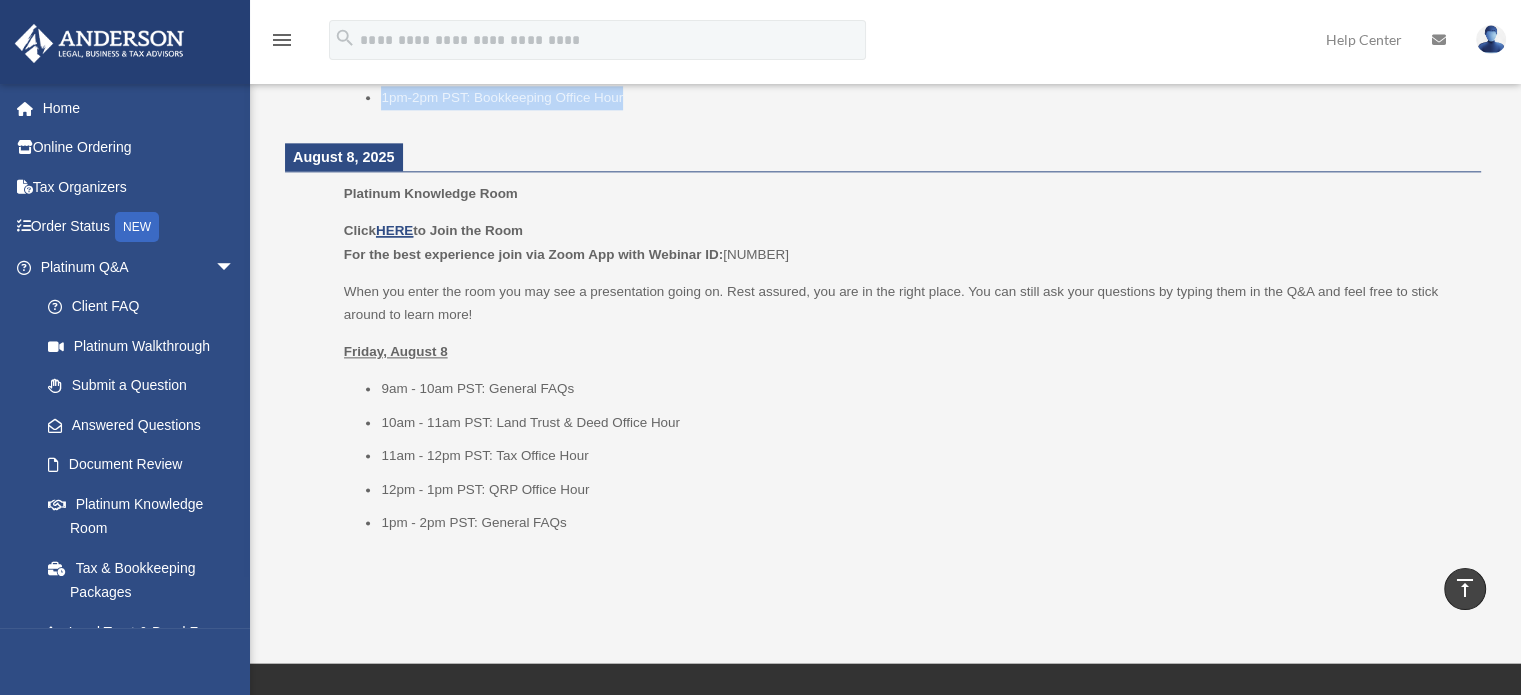 scroll, scrollTop: 2533, scrollLeft: 0, axis: vertical 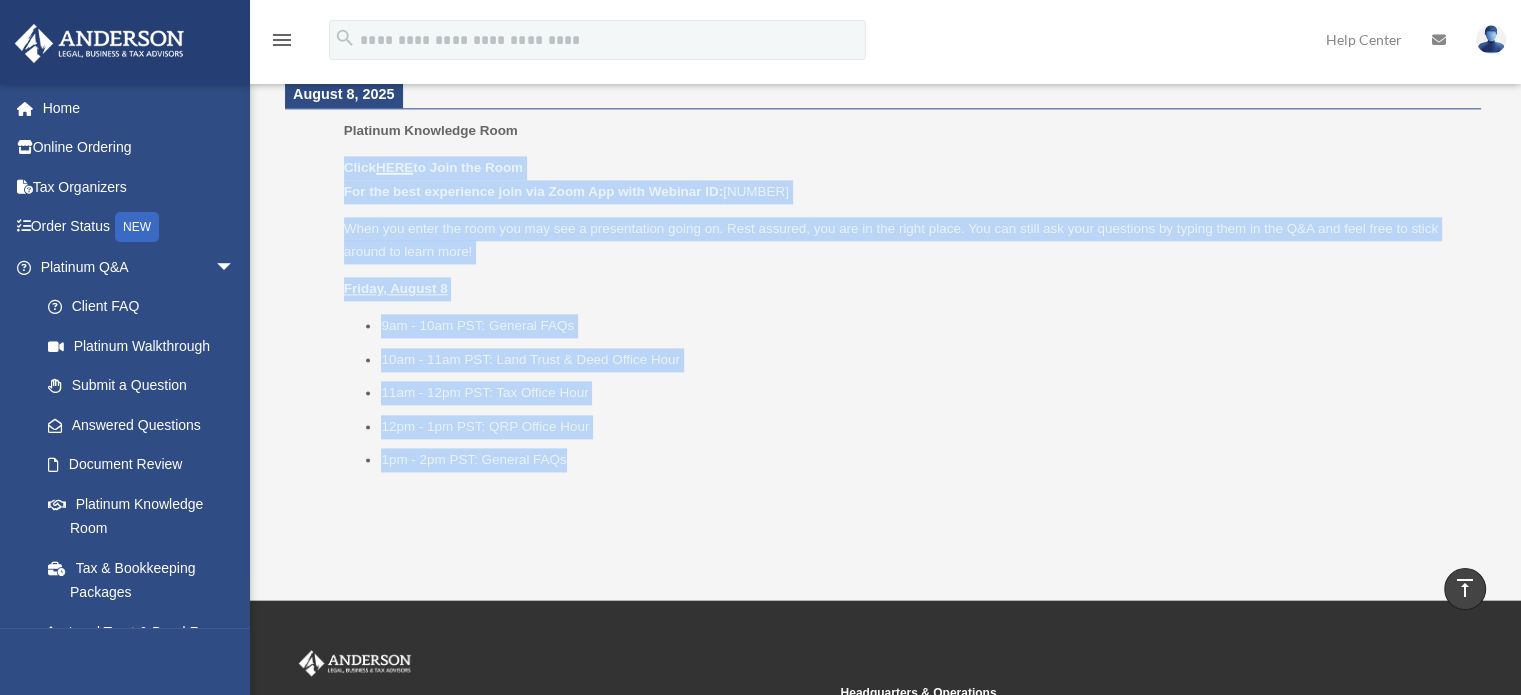 drag, startPoint x: 344, startPoint y: 159, endPoint x: 591, endPoint y: 453, distance: 383.9857 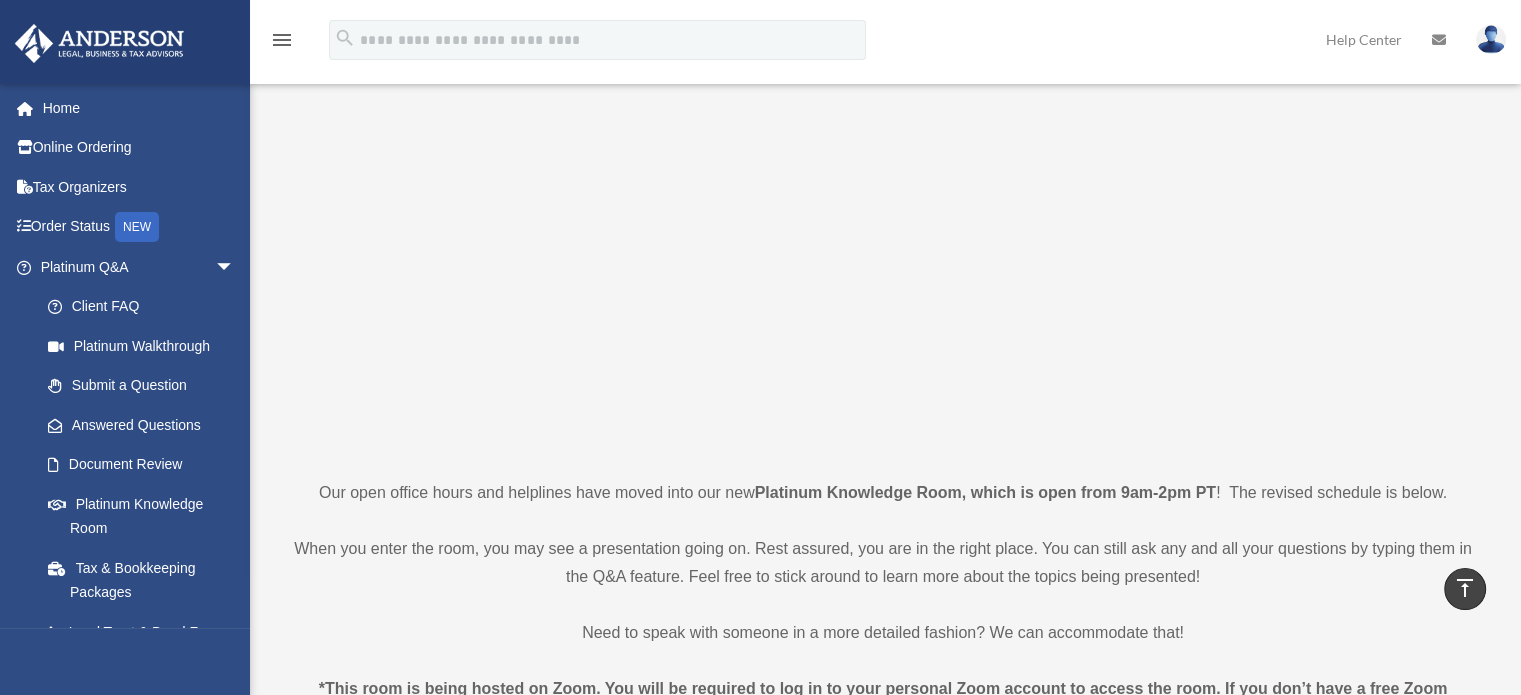 scroll, scrollTop: 0, scrollLeft: 0, axis: both 